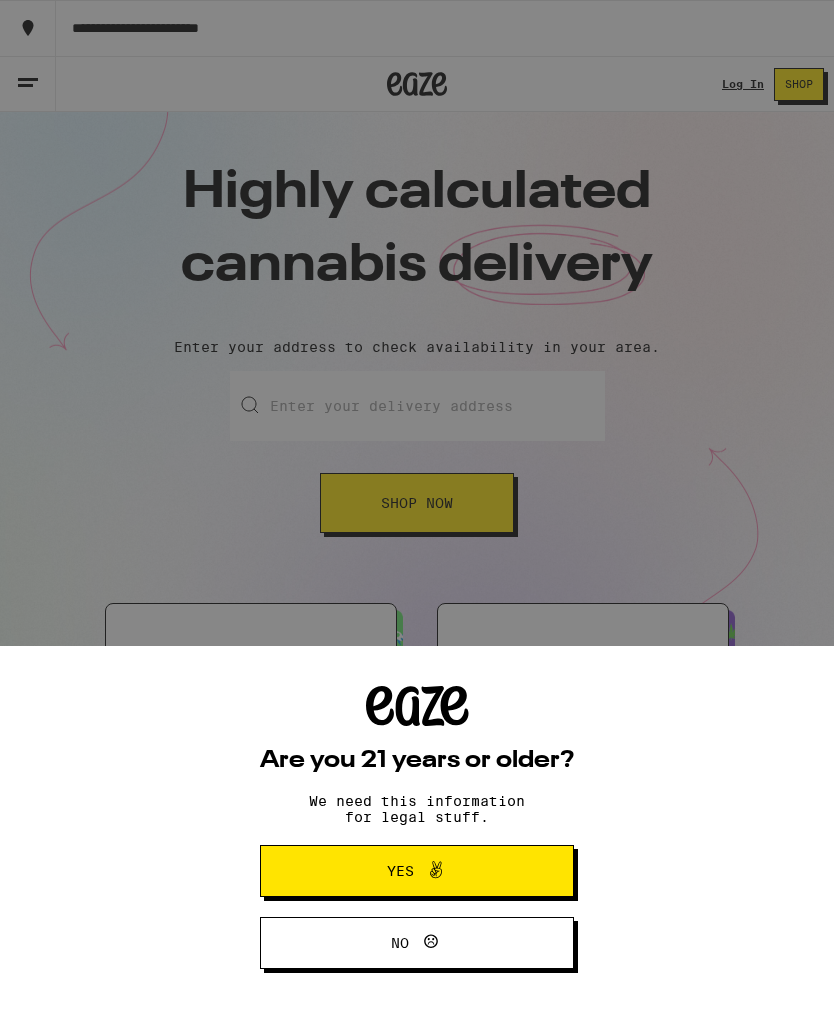 scroll, scrollTop: 103, scrollLeft: 0, axis: vertical 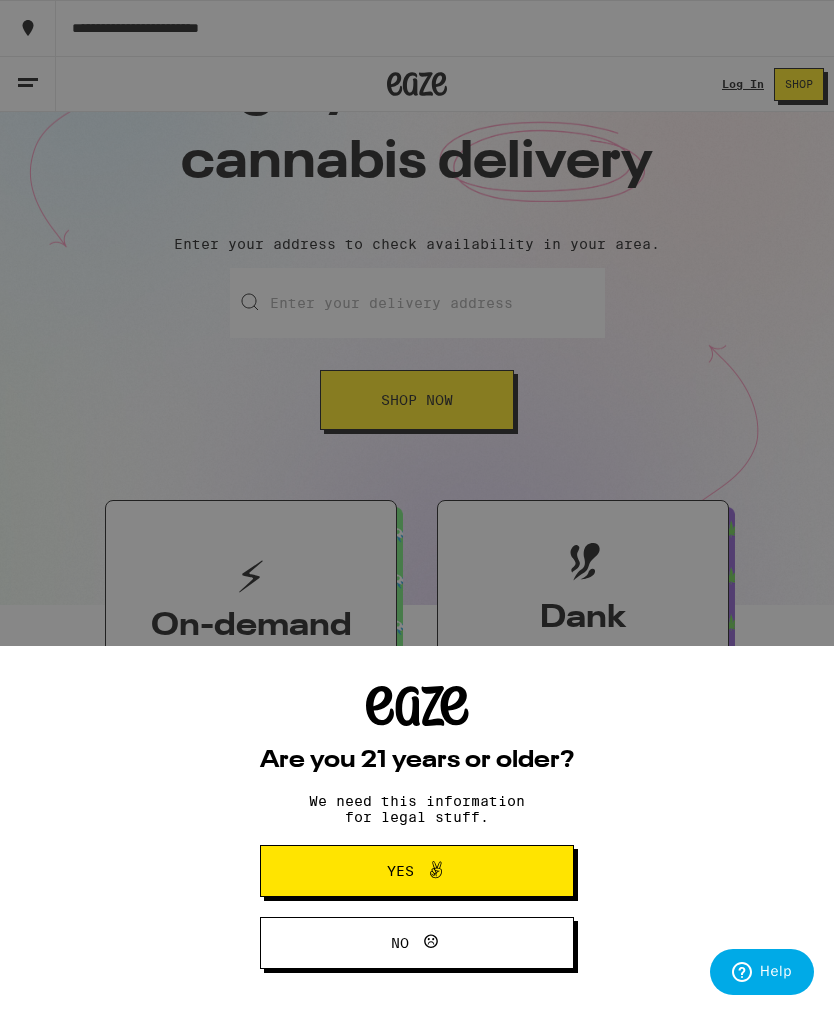 click on "Yes" at bounding box center [417, 871] 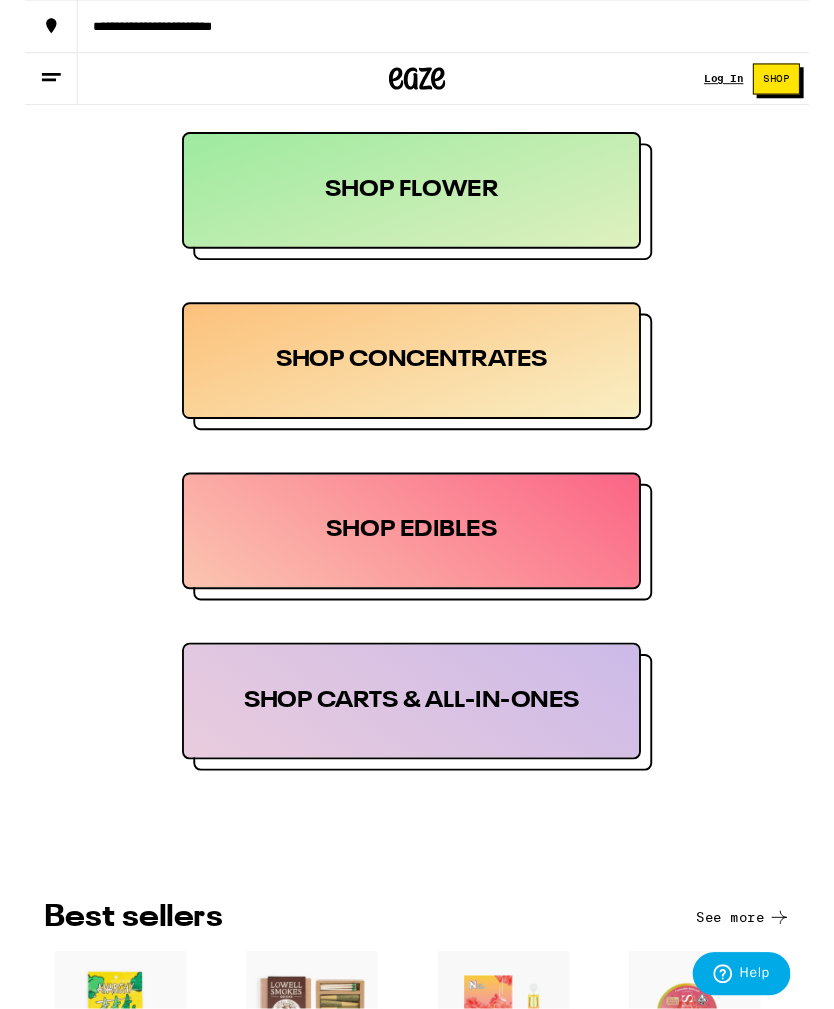 scroll, scrollTop: 1402, scrollLeft: 0, axis: vertical 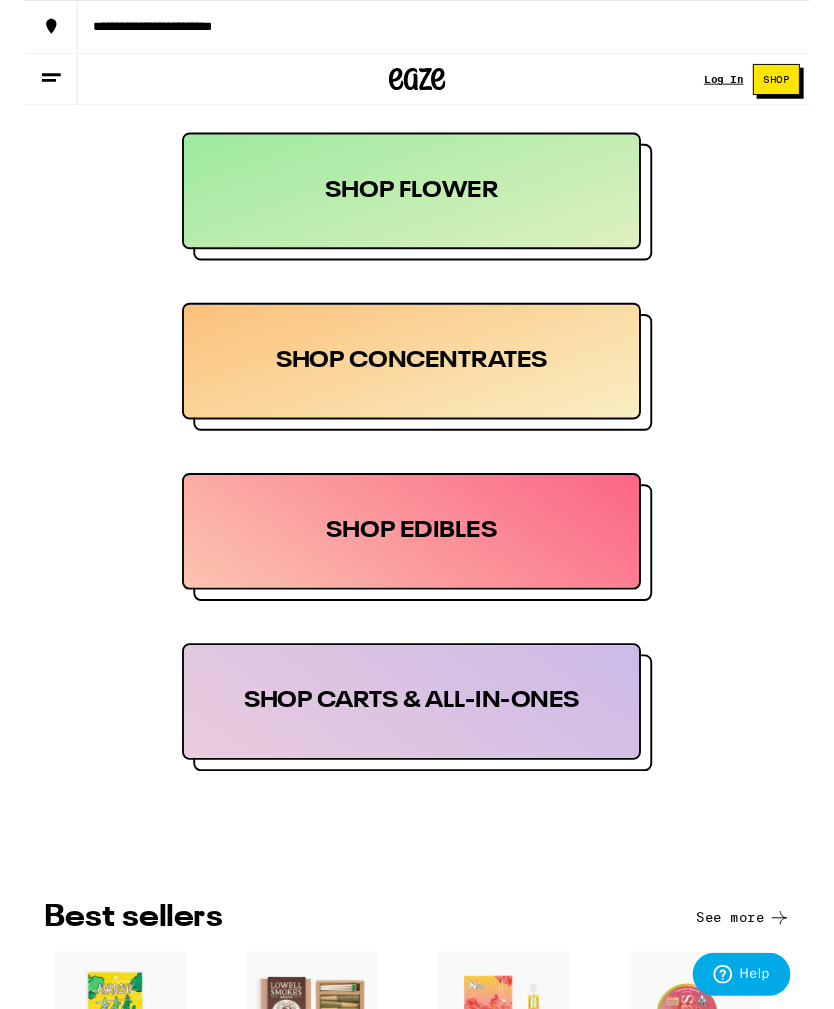 click on "SHOP EDIBLES" at bounding box center [411, 565] 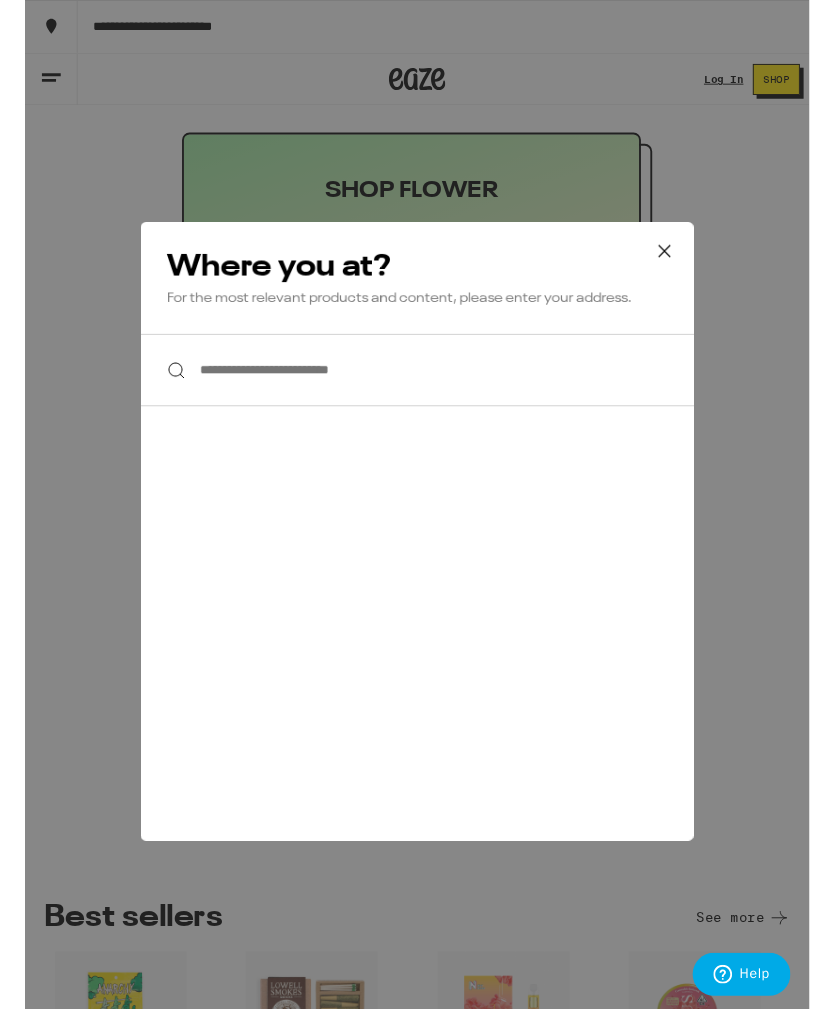 click on "**********" at bounding box center [417, 393] 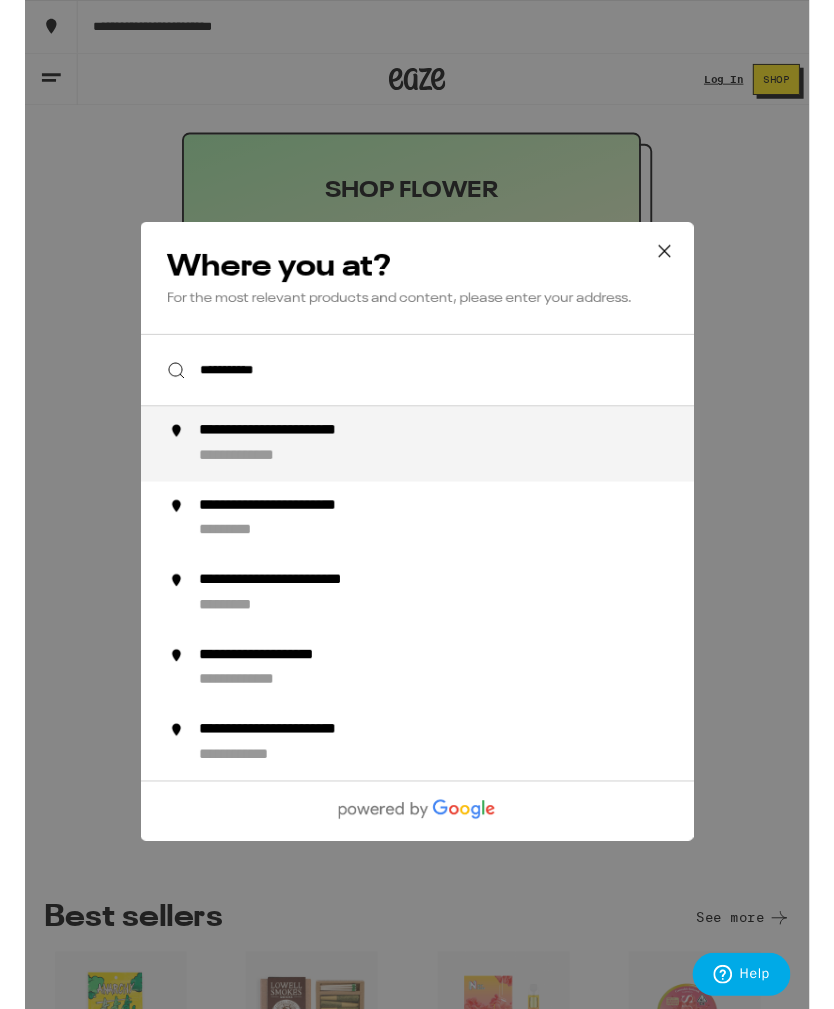 click on "**********" at bounding box center (457, 472) 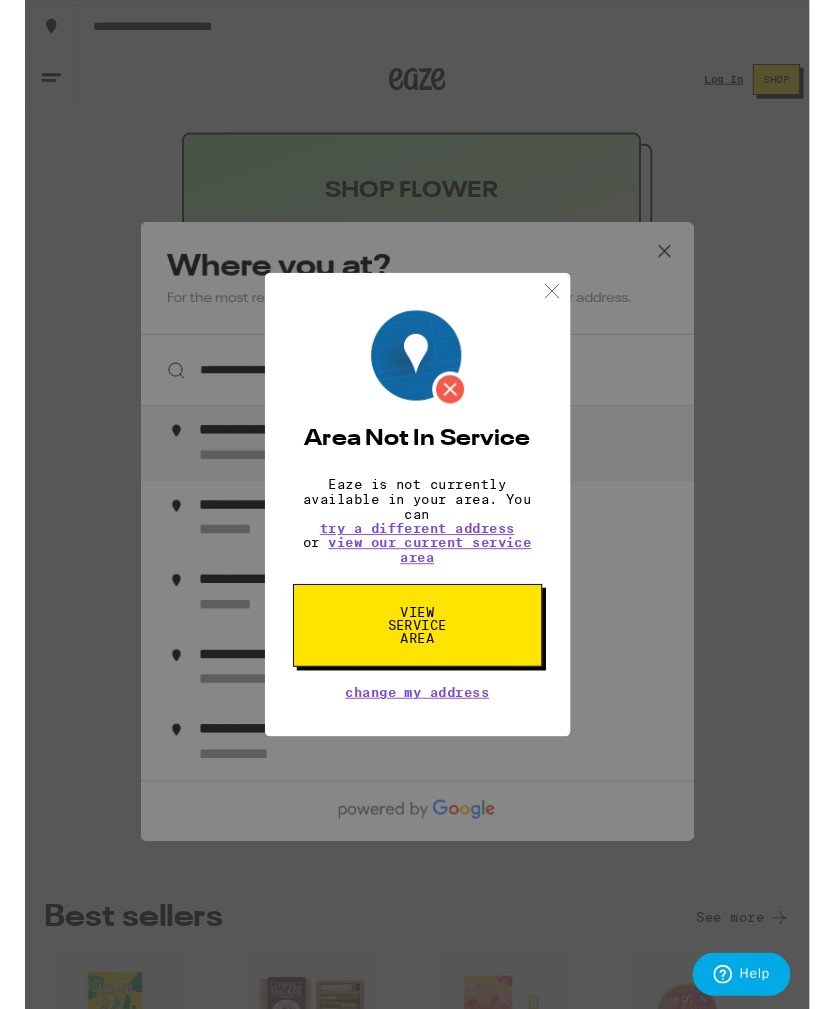 click at bounding box center (560, 309) 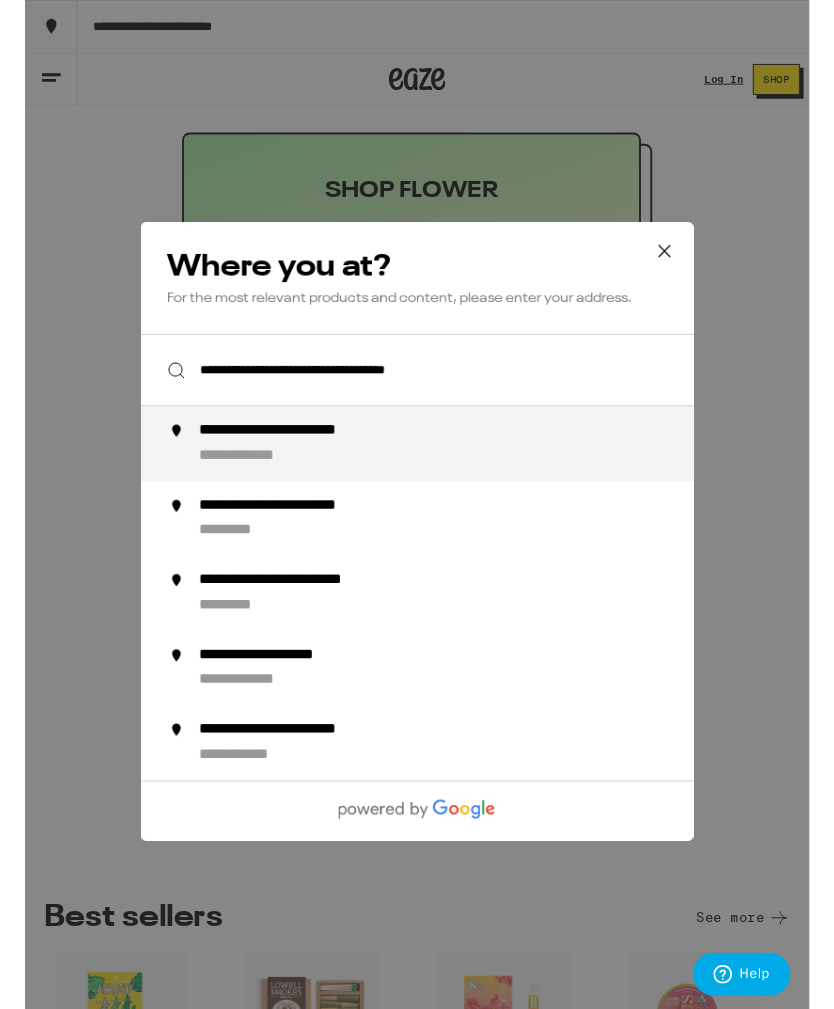 click on "**********" at bounding box center (252, 484) 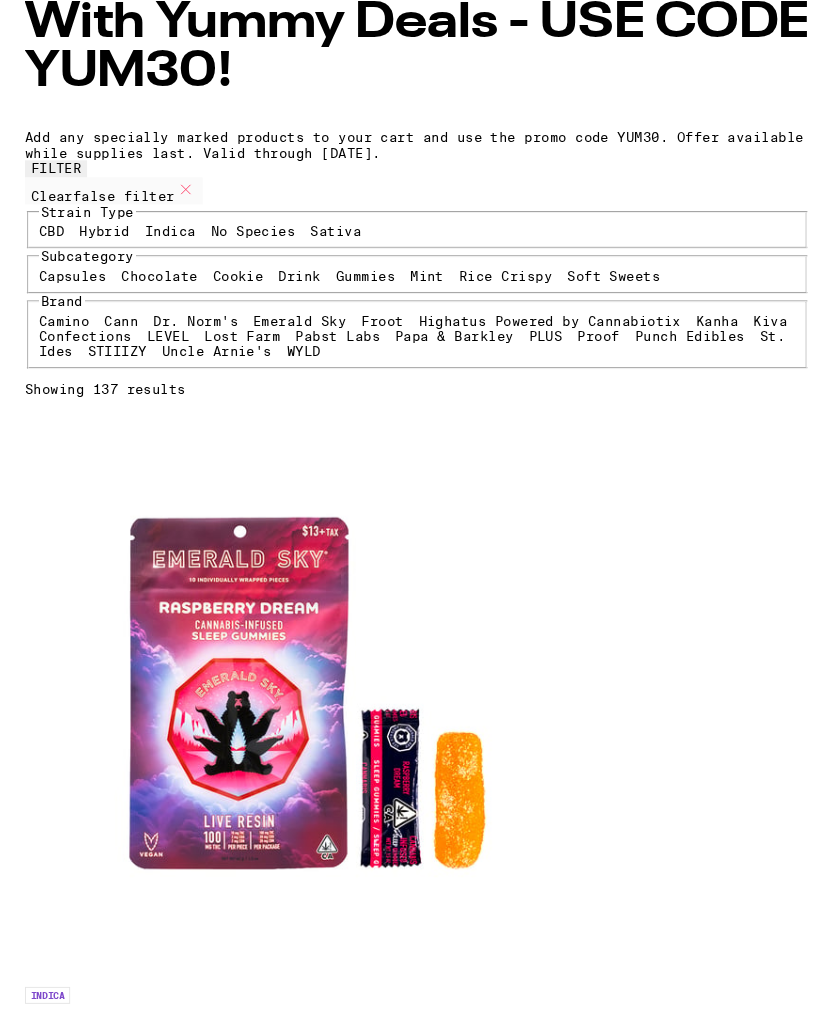 scroll, scrollTop: 216, scrollLeft: 0, axis: vertical 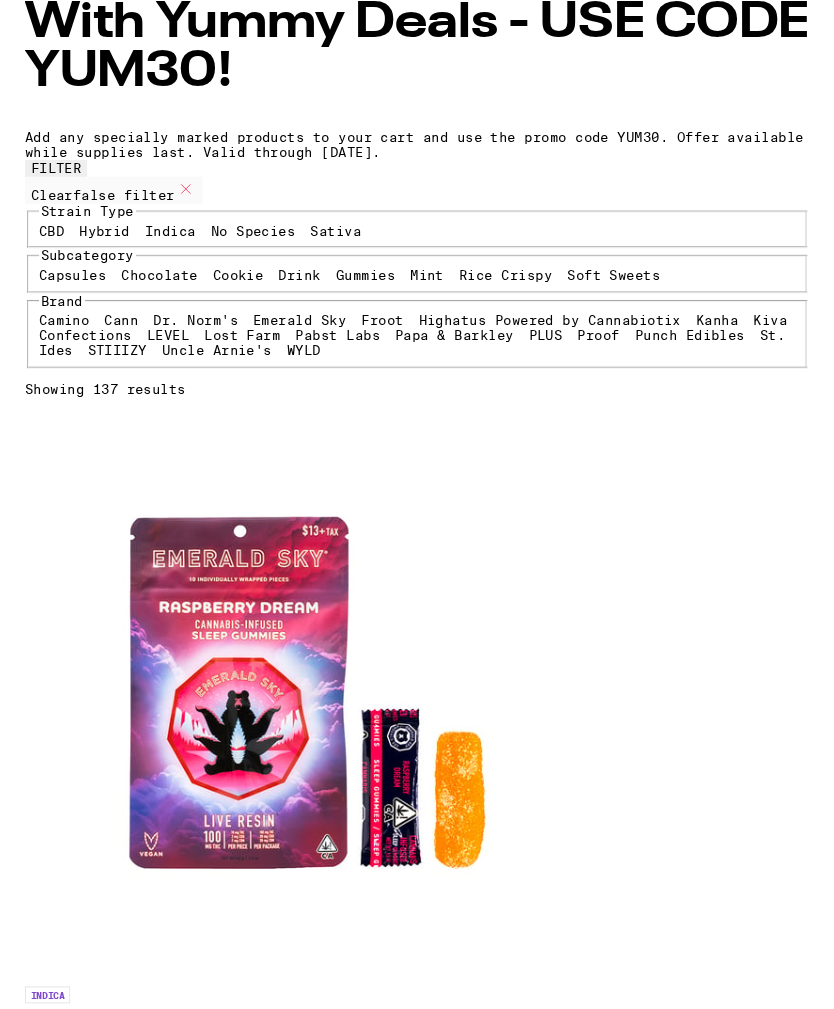 click on "PLUS" at bounding box center (554, 357) 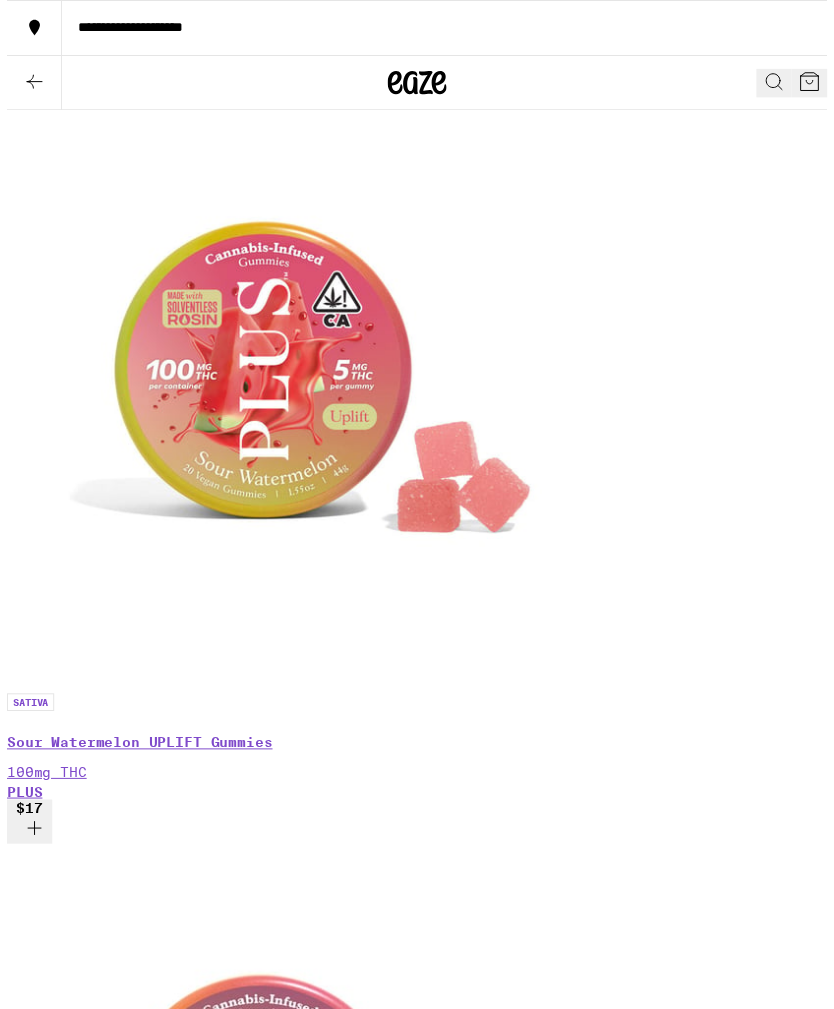 scroll, scrollTop: 567, scrollLeft: 0, axis: vertical 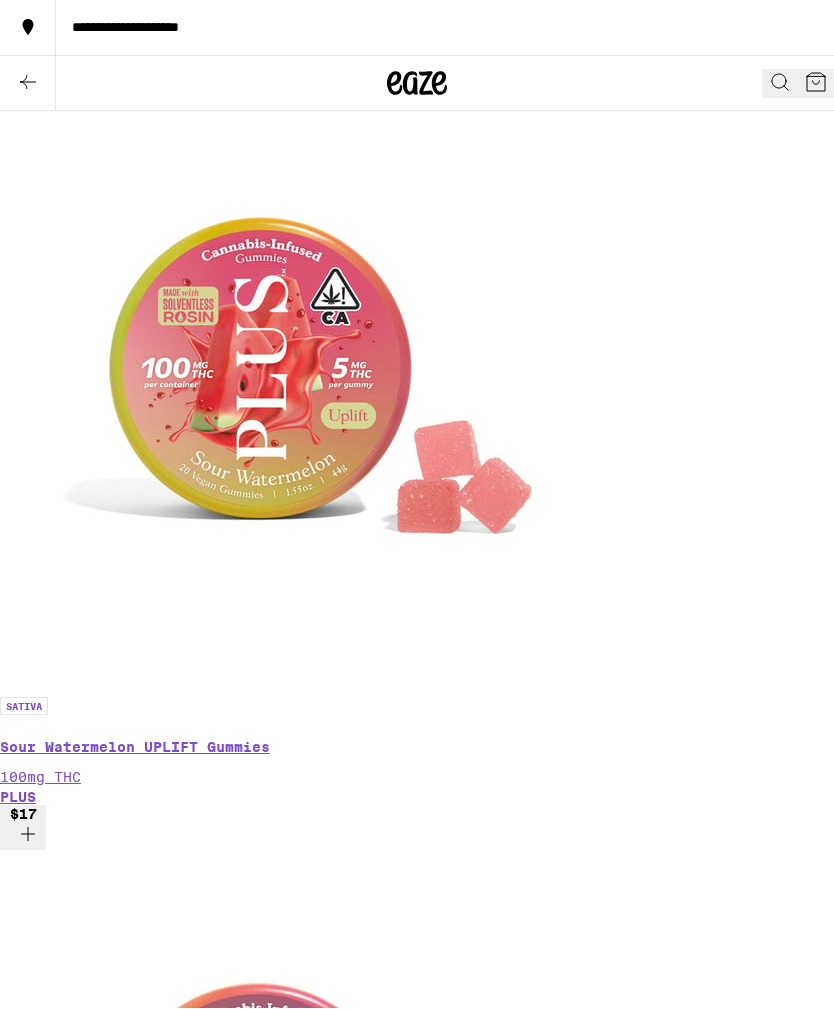 click on "Clear 1 filter Strain Type CBD Hybrid Indica No Species Sativa Subcategory Capsules Chocolate Cookie Drink Gummies Mint Rice Crispy Soft Sweets Brand Camino Cann Dr. Norm's Emerald Sky Froot Highatus Powered by Cannabiotix Kanha Kiva Confections LEVEL Lost Farm Pabst Labs Papa & Barkley PLUS Proof Punch Edibles St. Ides STIIIZY Uncle Arnie's WYLD Showing 13 results SATIVA Sour Watermelon UPLIFT Gummies 100mg THC PLUS $17 HYBRID Blackberry Lemonade CLASSIC Gummies 100mg THC PLUS $17 HYBRID Clementine CLASSIC Gummies 100mg THC PLUS $17 INDICA Cloudberry SLEEP 5:1:1 Gummies 100mg THC: 20mg CBD PLUS $19 CBD Lychee SLEEP 1:2:3 Gummies 20mg THC: 60mg CBD PLUS $19 HYBRID Midnight Berry SLEEP 10:5:5 Gummies 100mg THC: 50mg CBD PLUS $19 INDICA Grapes n' Cream Solventless Gummies 100mg THC PLUS $21 SATIVA Island Maui Haze Solventless Gummies 100mg THC PLUS $21 SATIVA Tropical Twist FLOW 1:1 Gummies 100mg THC PLUS $21 CBD Mango CALM 10:1 Gummies 20mg THC: 200mg CBD PLUS $21 HYBRID Rainbow Kush Solventless Gummies PLUS" at bounding box center [417, 4940] 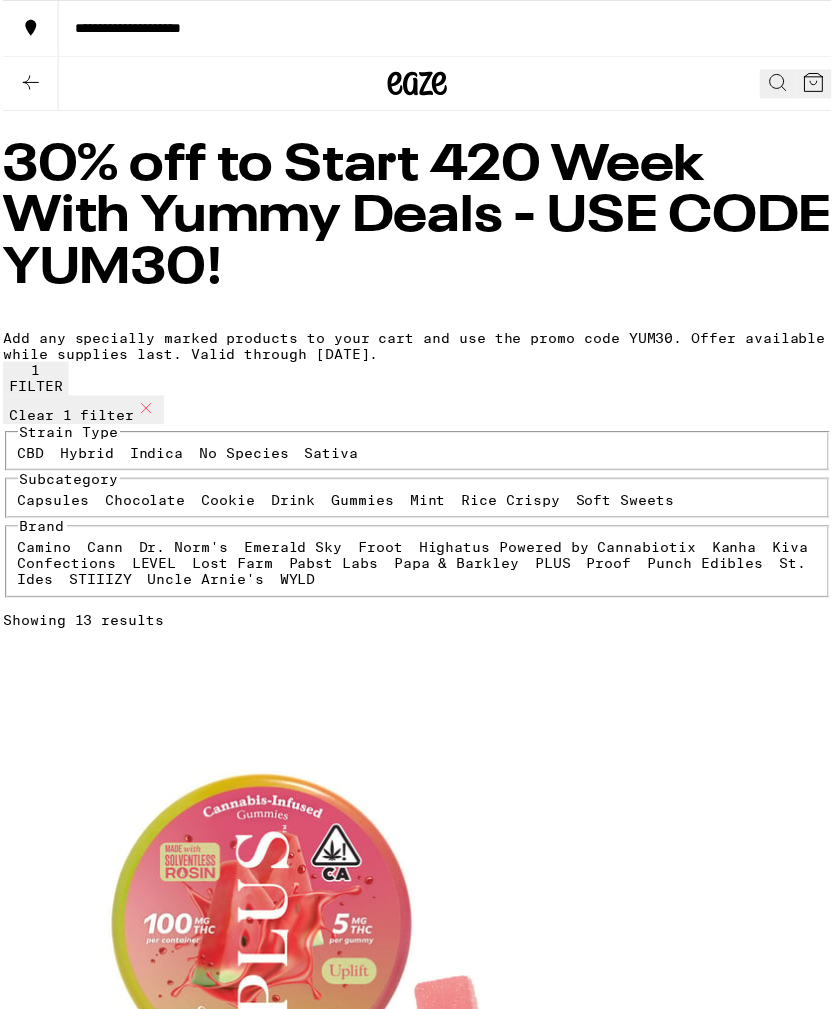 scroll, scrollTop: 12, scrollLeft: 0, axis: vertical 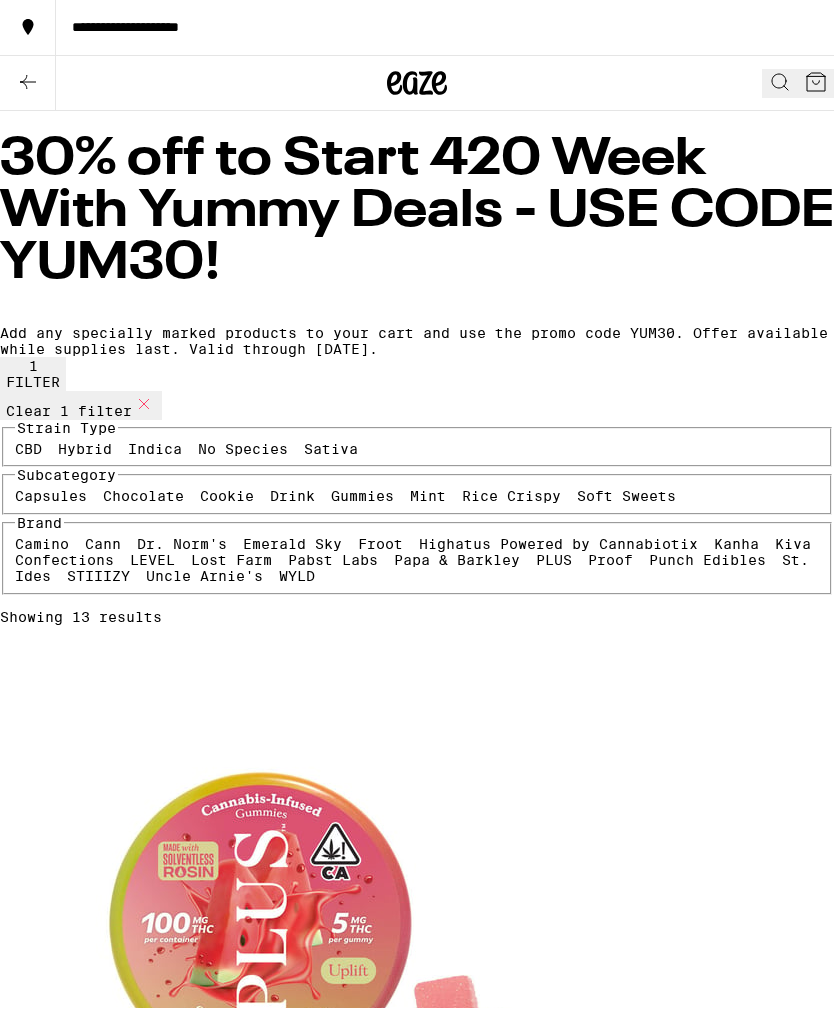 click 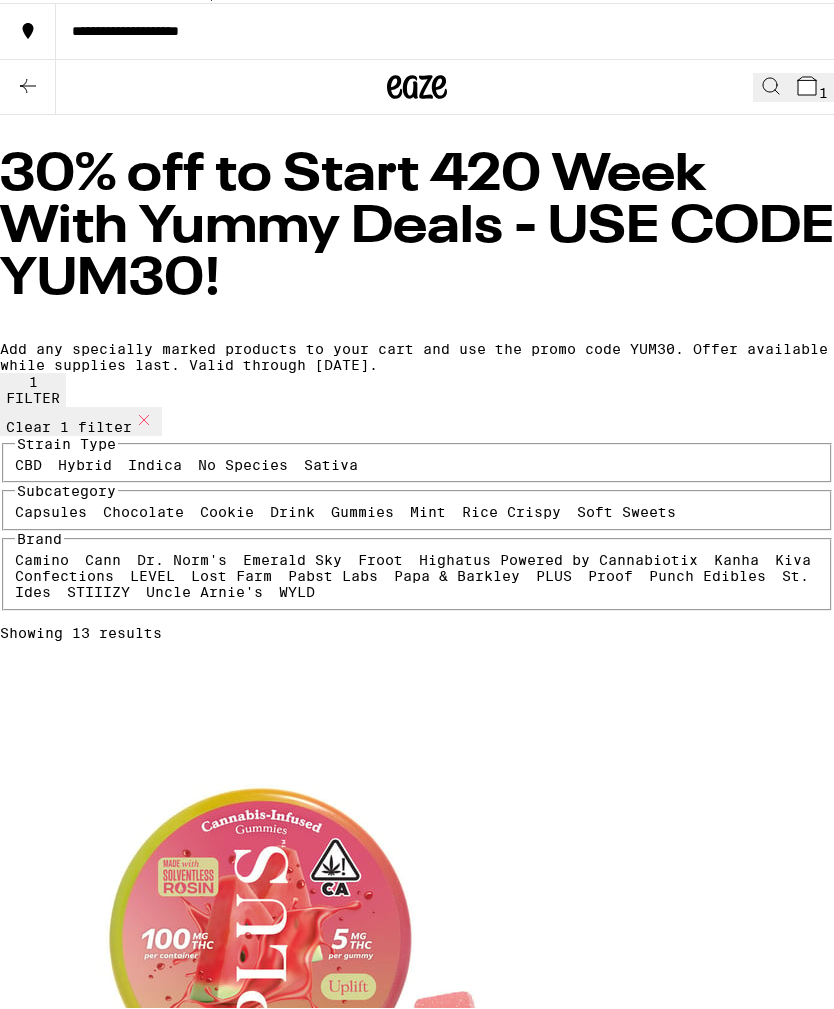 scroll, scrollTop: 13, scrollLeft: 0, axis: vertical 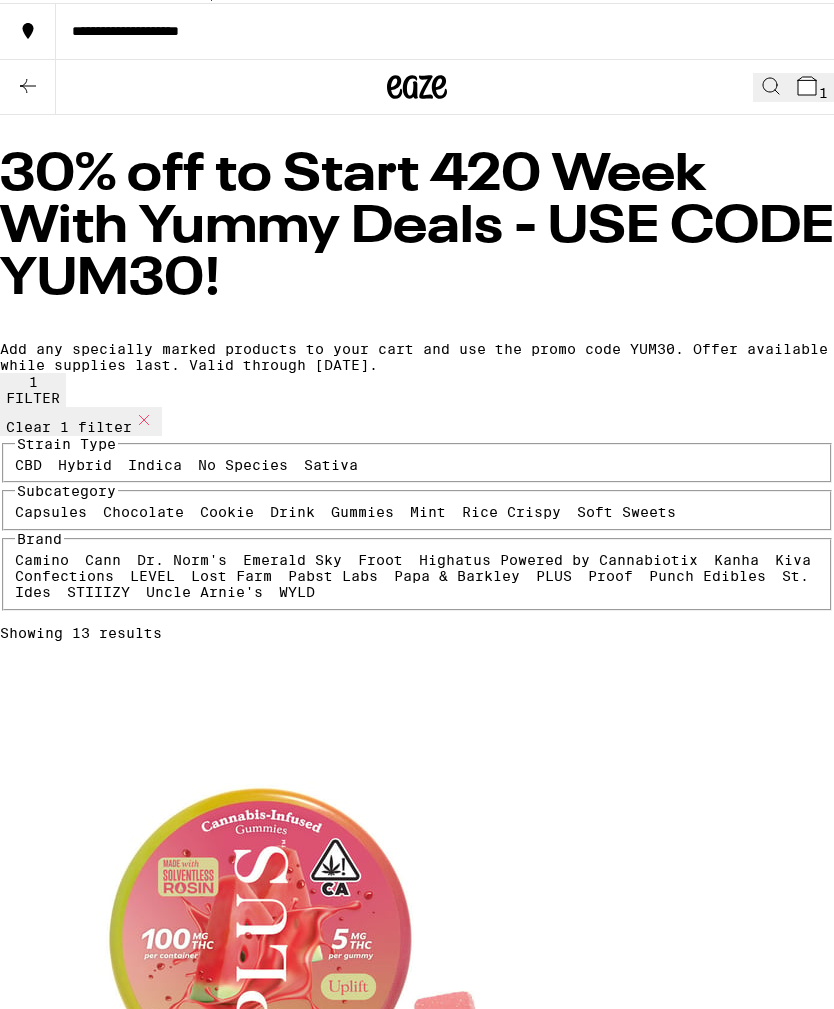 click 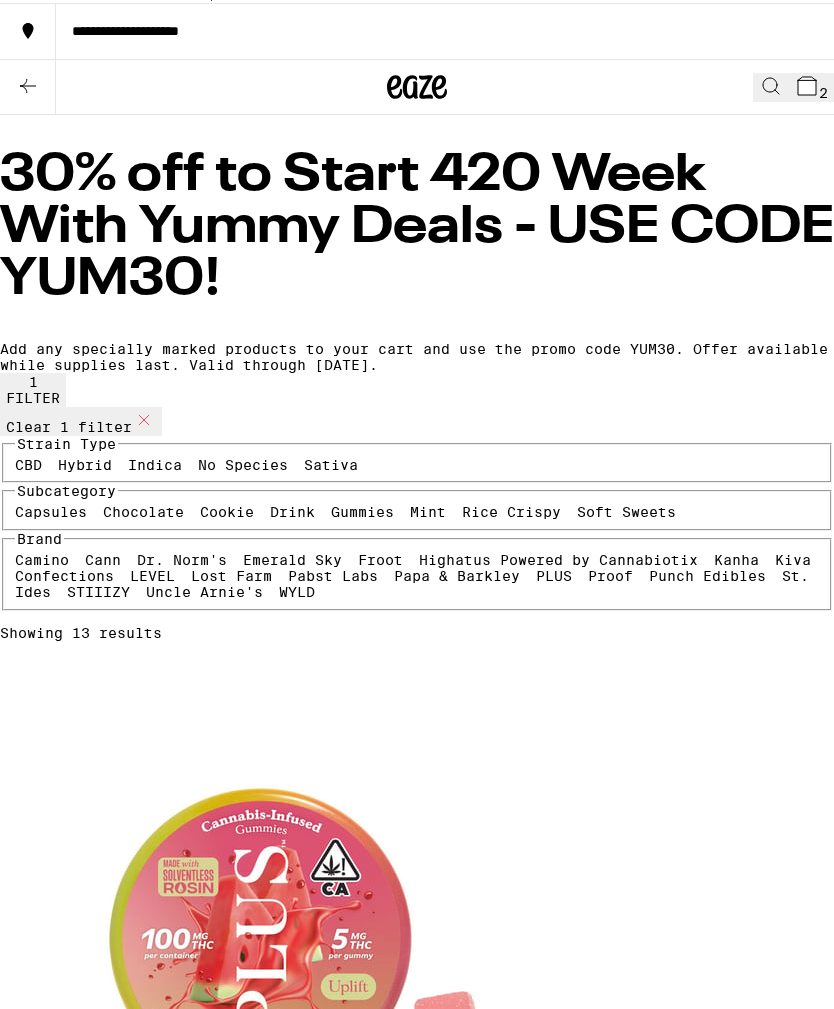 click 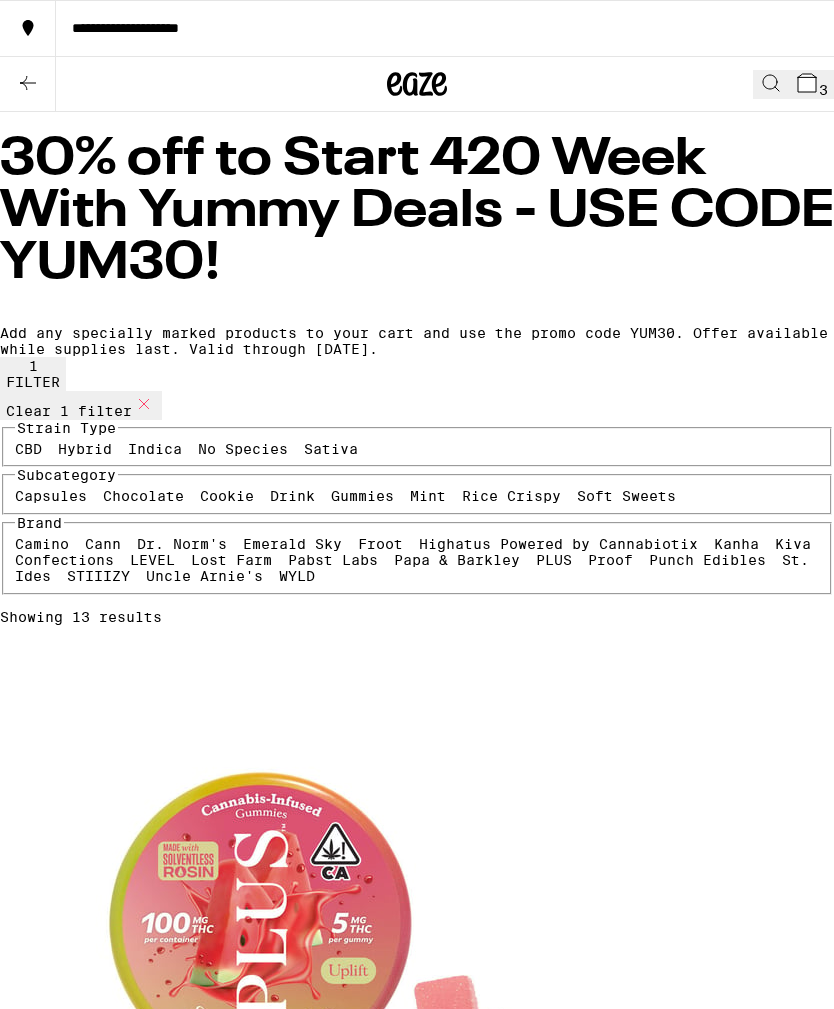 click 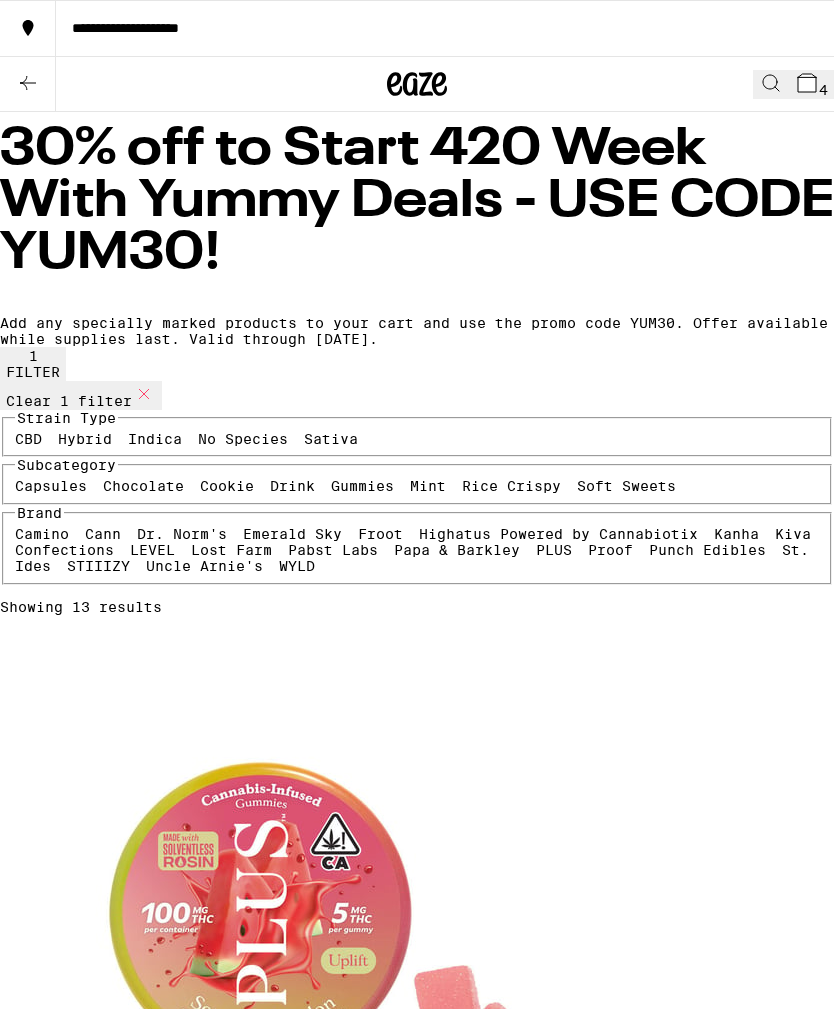 scroll, scrollTop: 0, scrollLeft: 0, axis: both 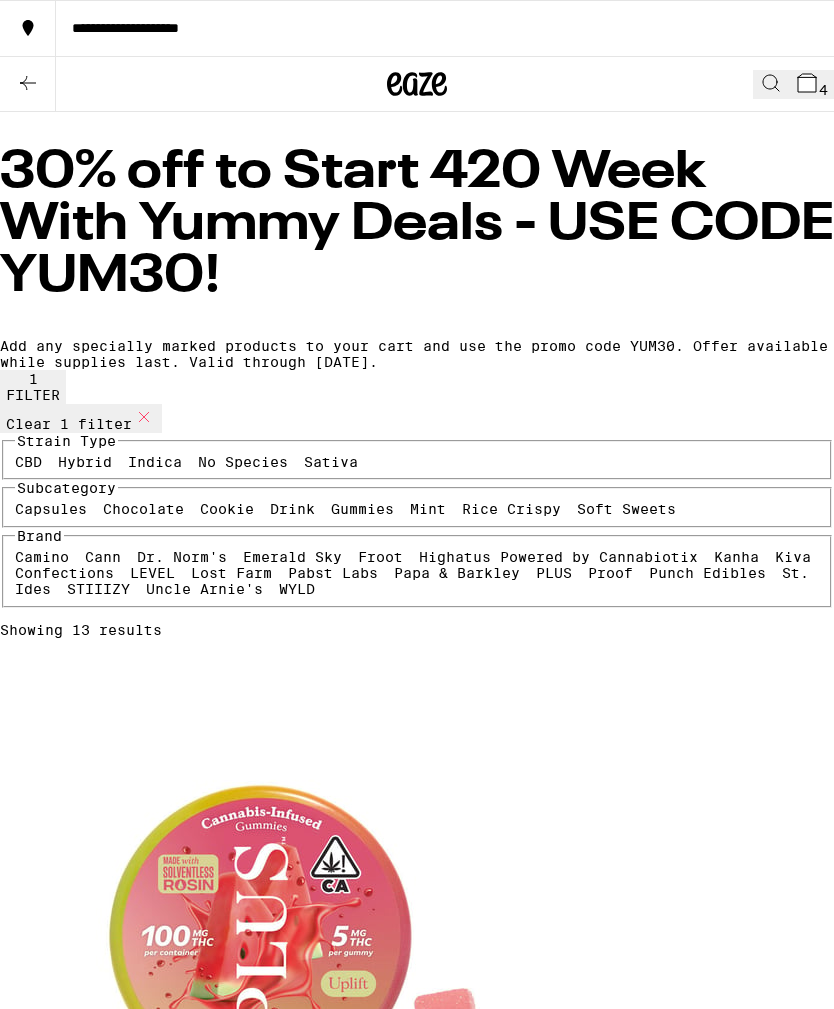 click 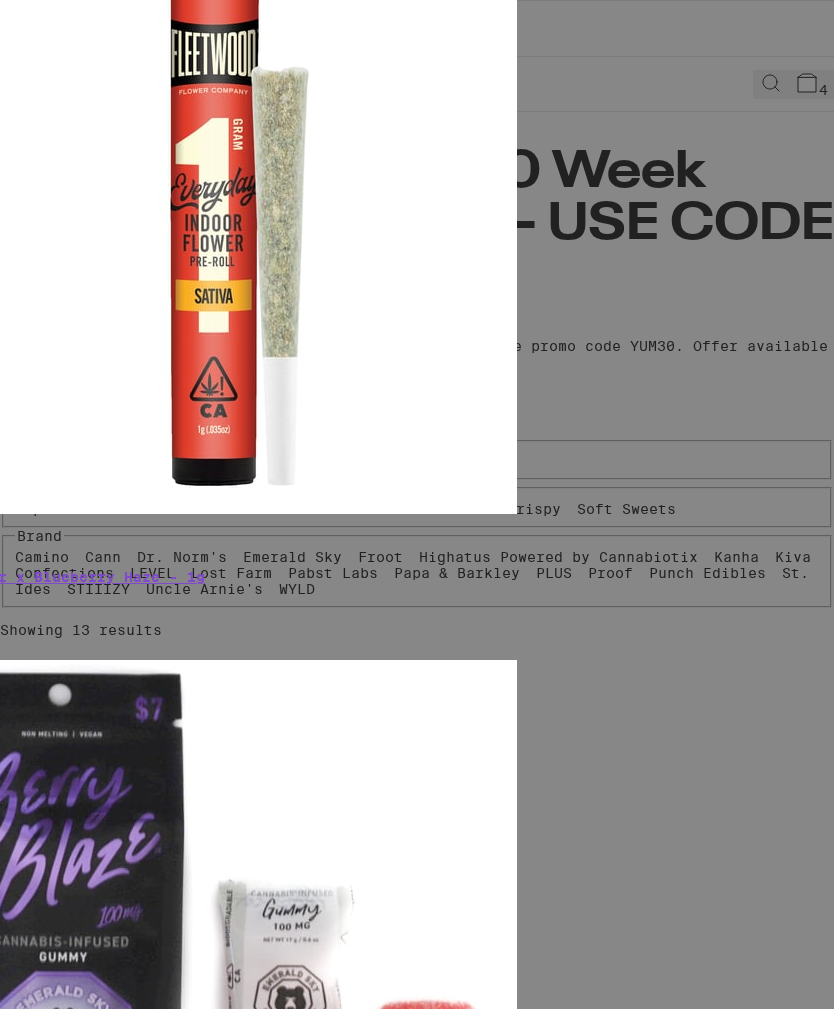 click on "Apply Promo" at bounding box center [-28, 3194] 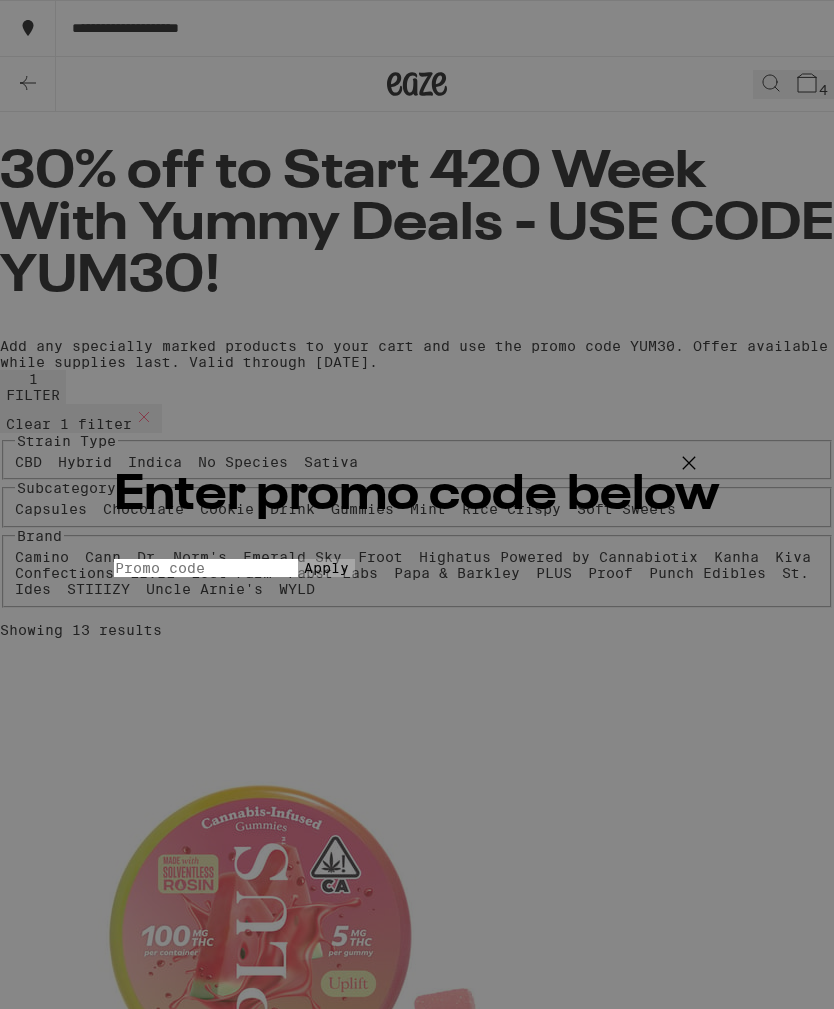 click on "Promo Code" at bounding box center [206, 568] 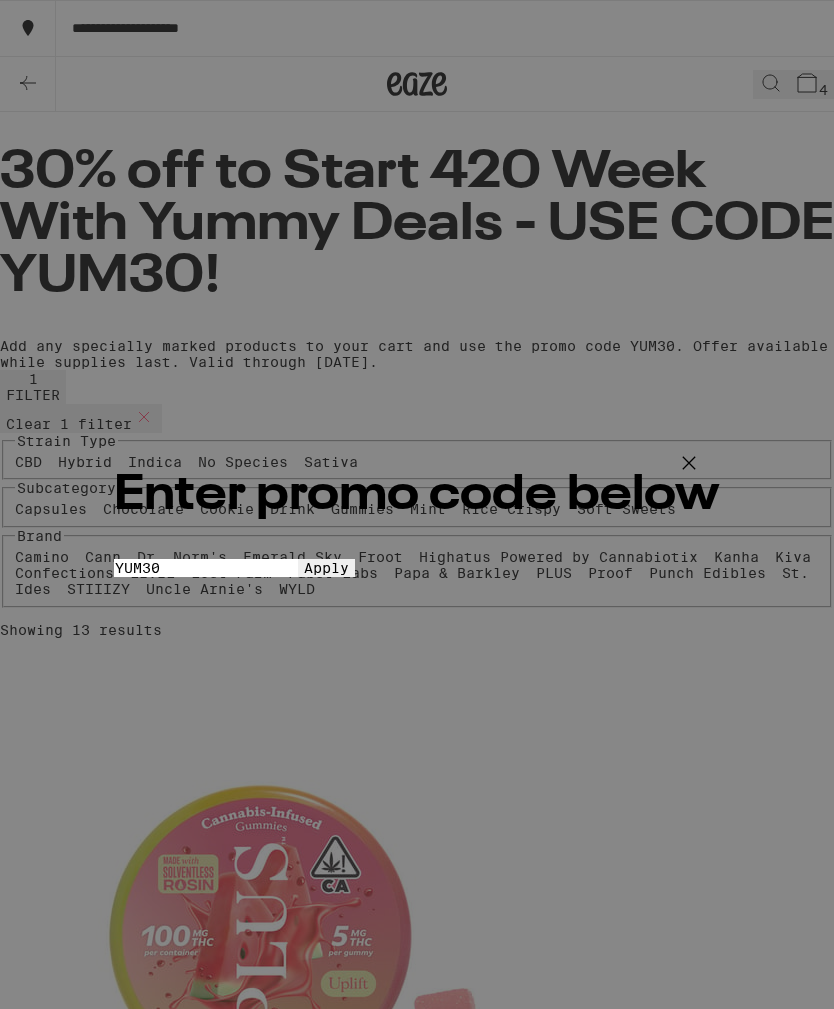type on "YUM30" 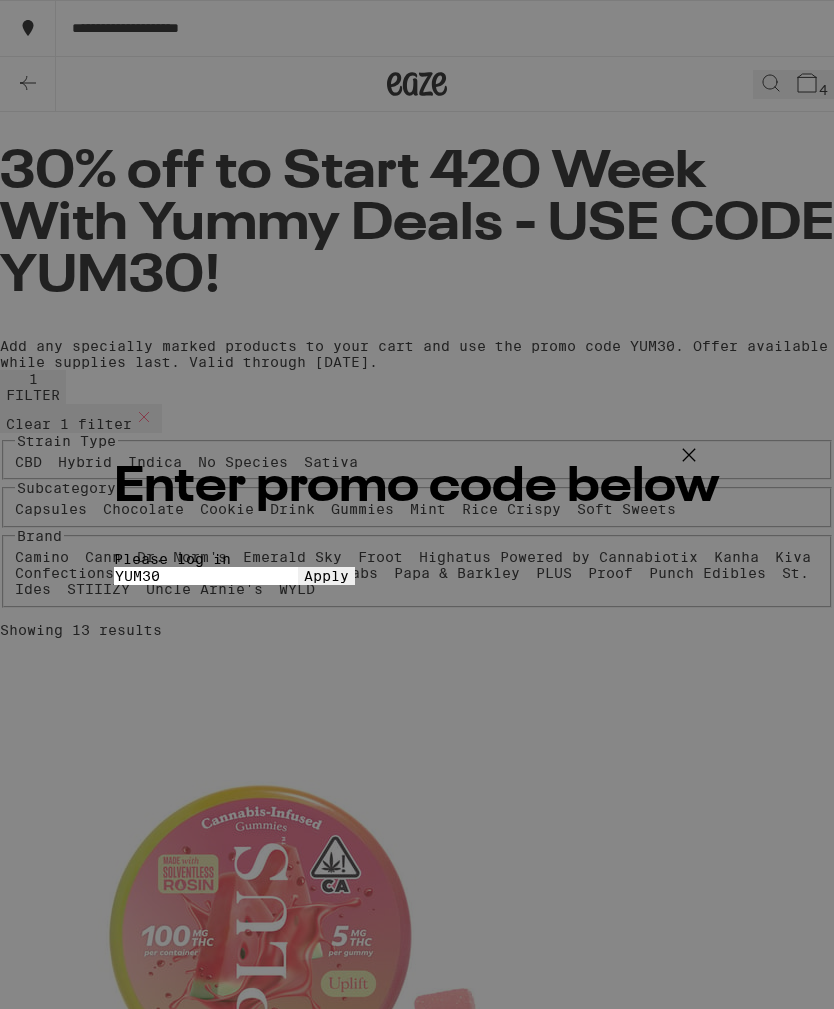 click on "Apply" at bounding box center [326, 576] 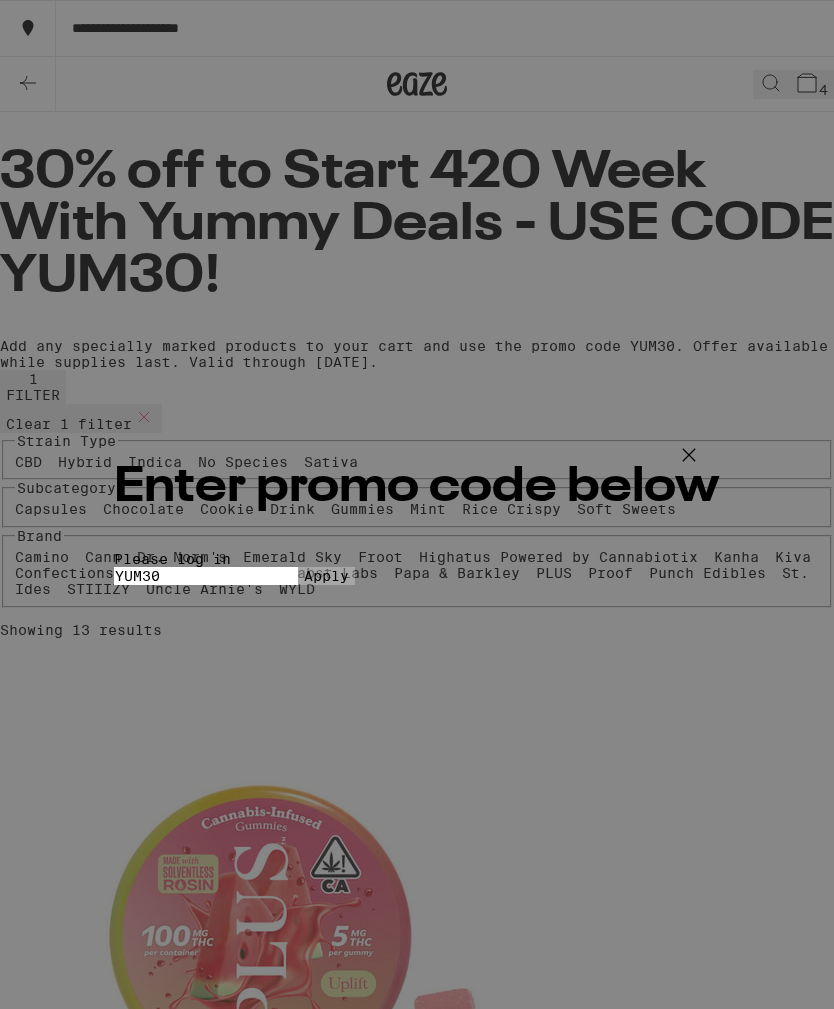 type 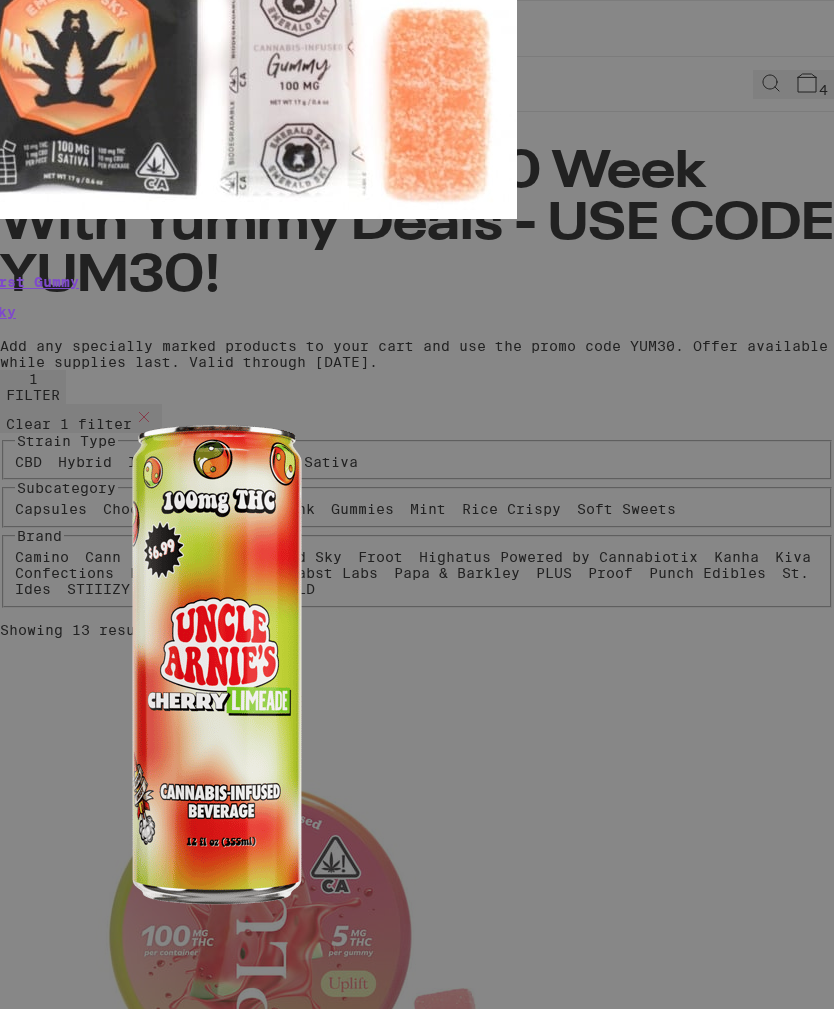 scroll, scrollTop: 0, scrollLeft: 0, axis: both 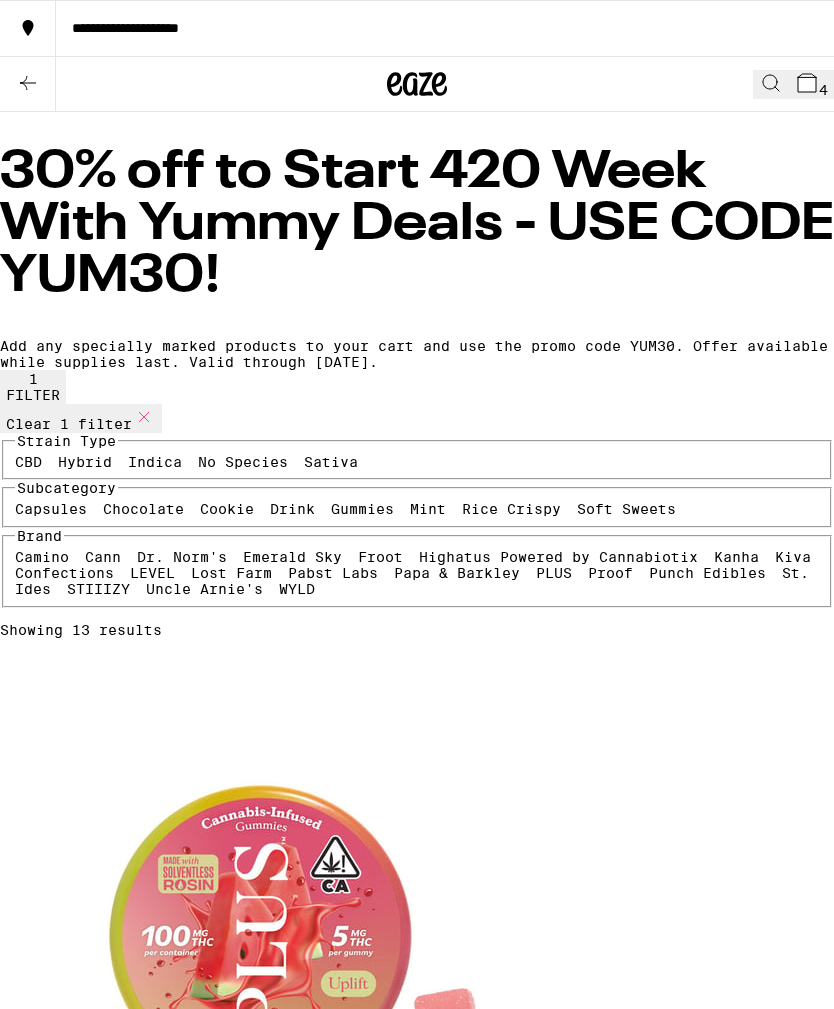 click 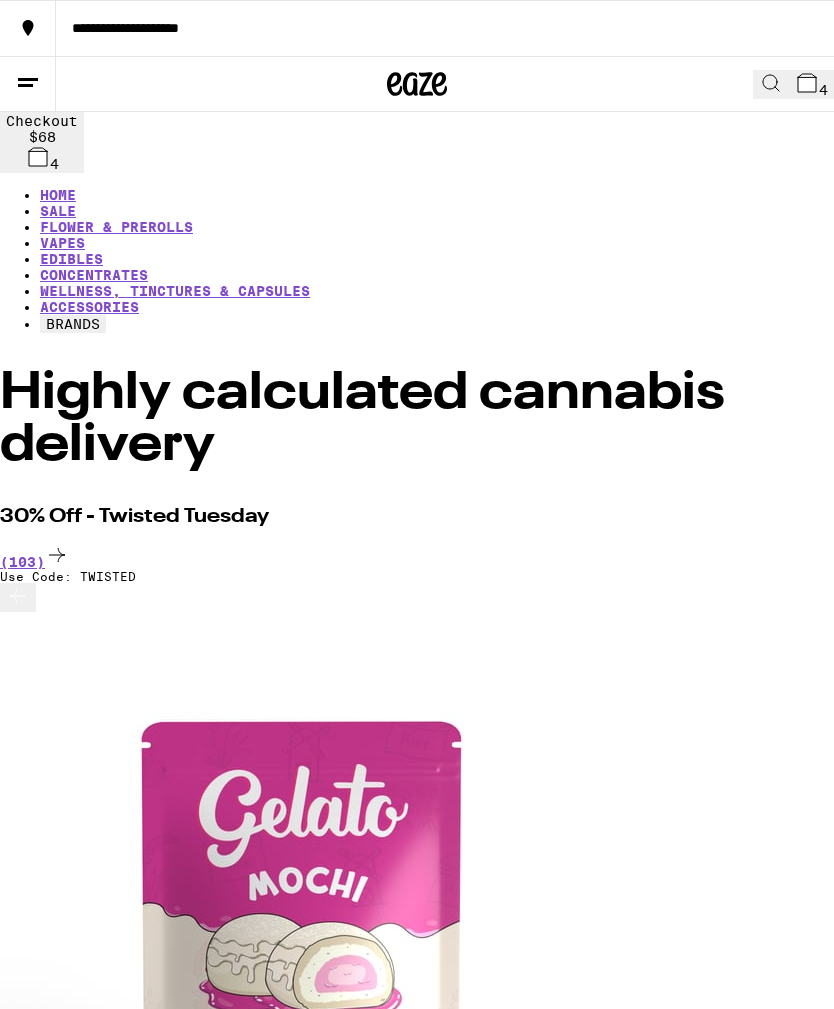 scroll, scrollTop: 0, scrollLeft: 0, axis: both 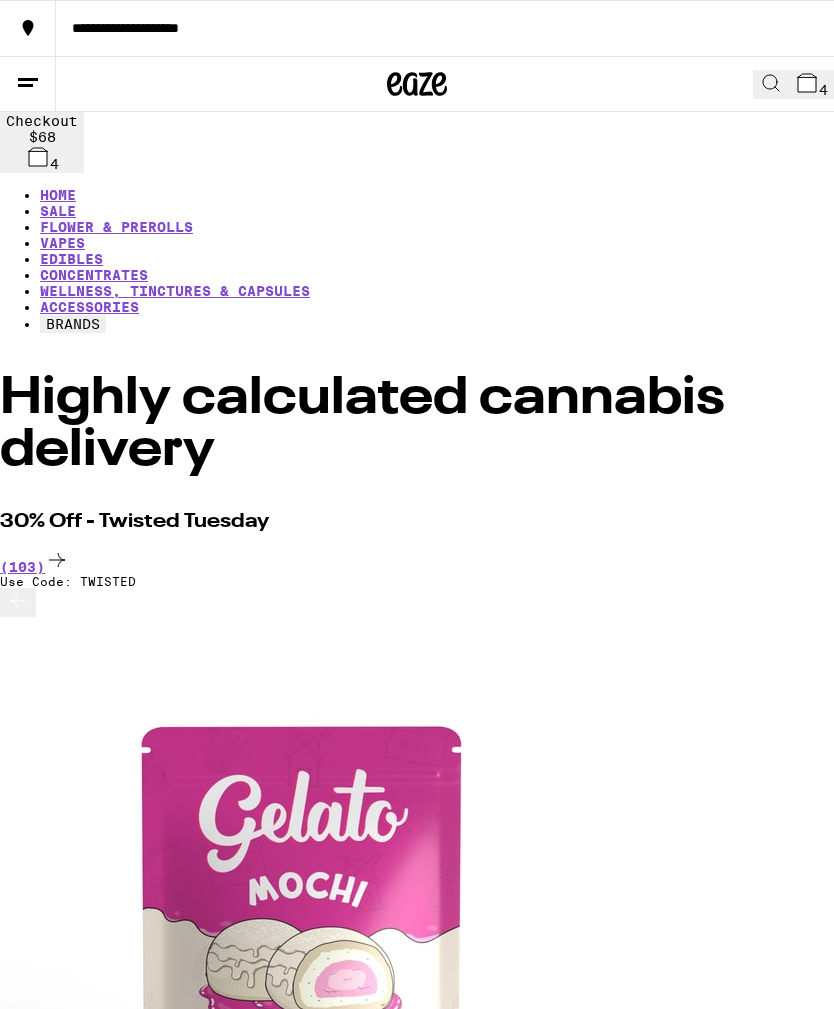 click 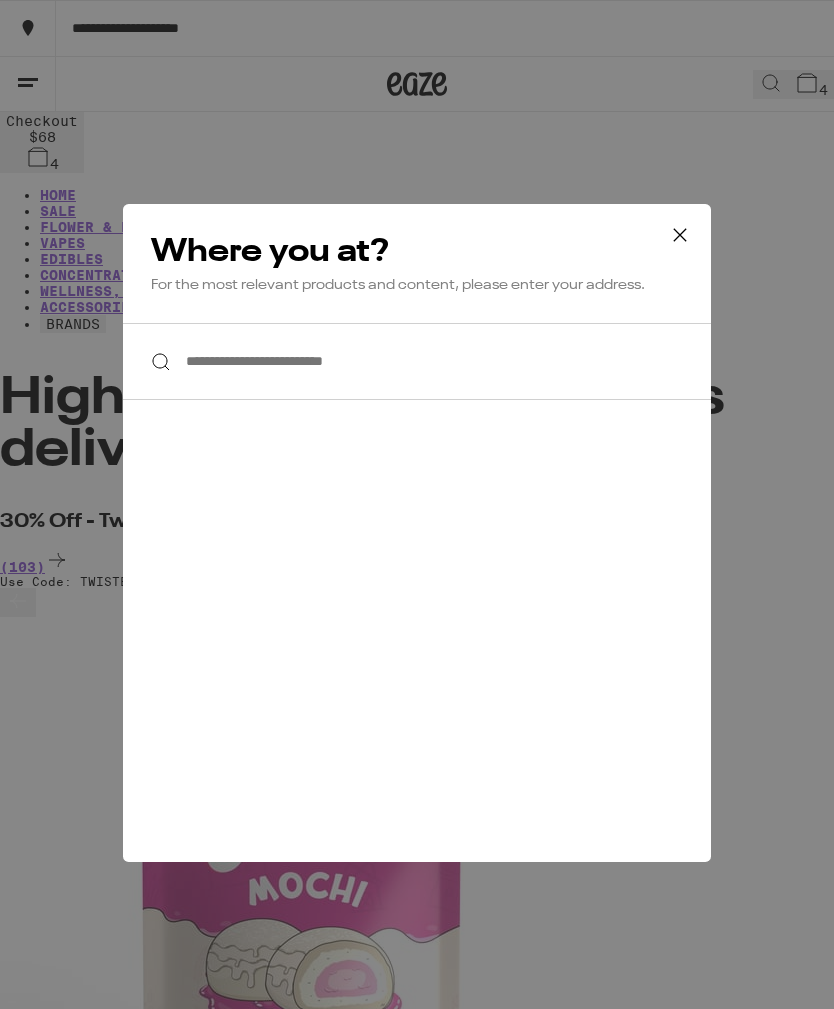 click 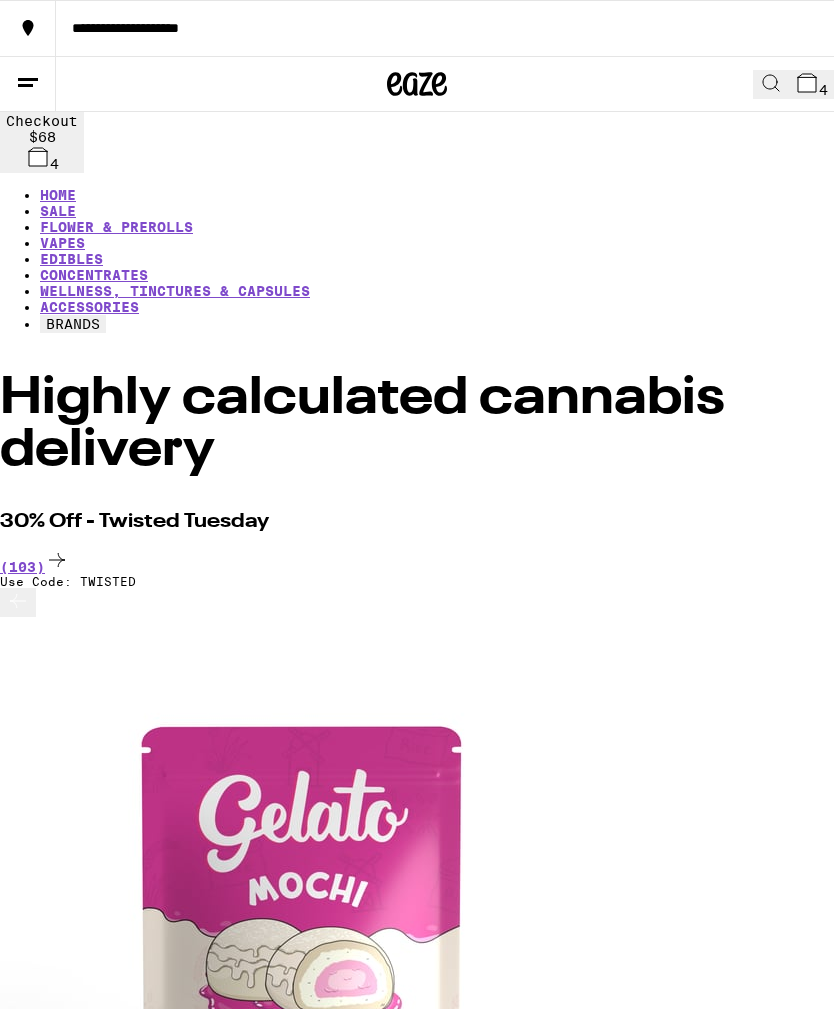 click 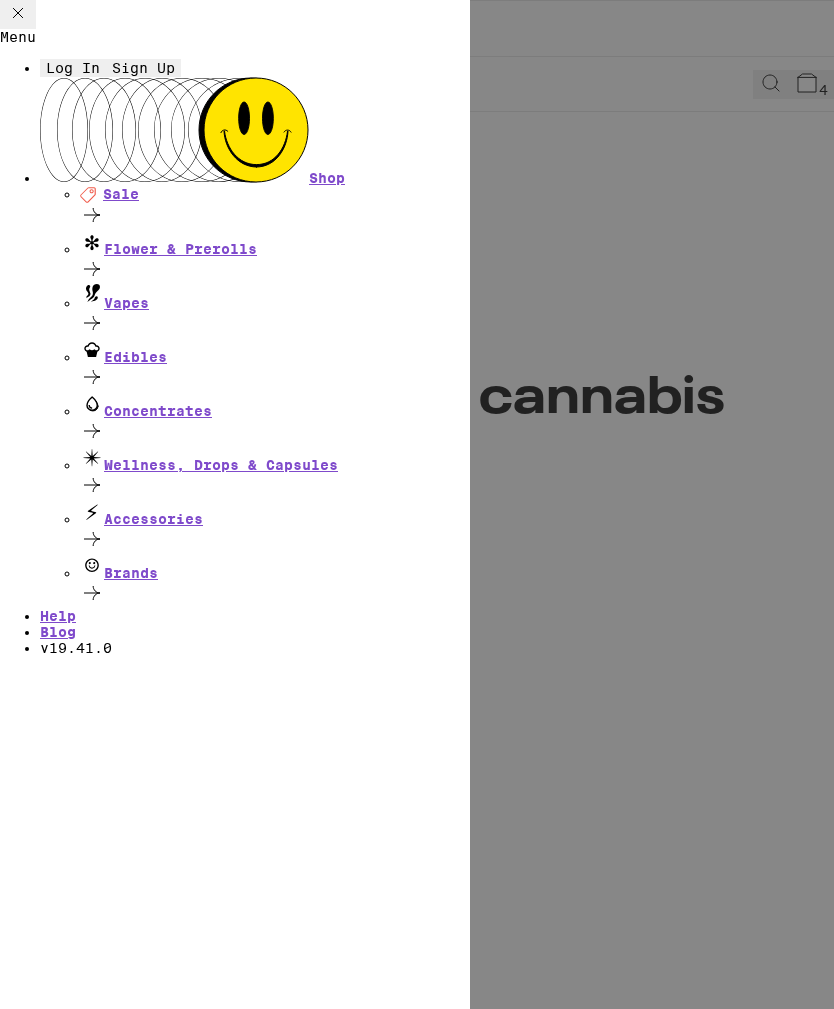 click on "Log In" at bounding box center (73, 68) 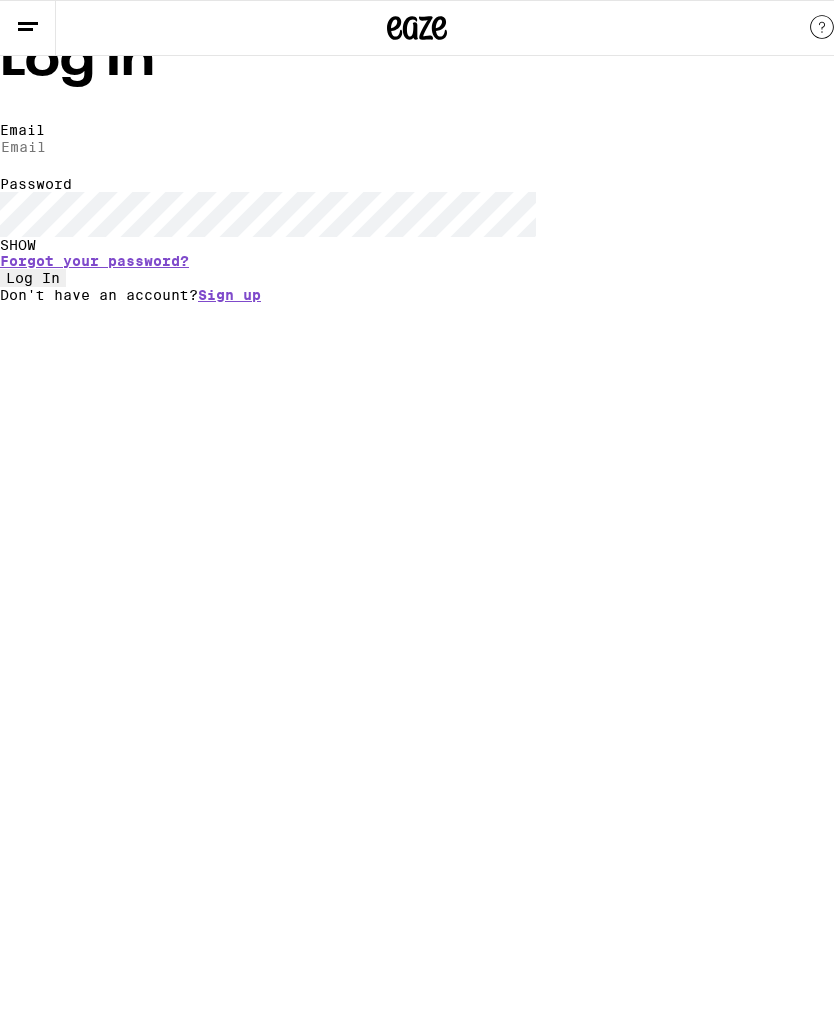 click on "Email" at bounding box center (92, 147) 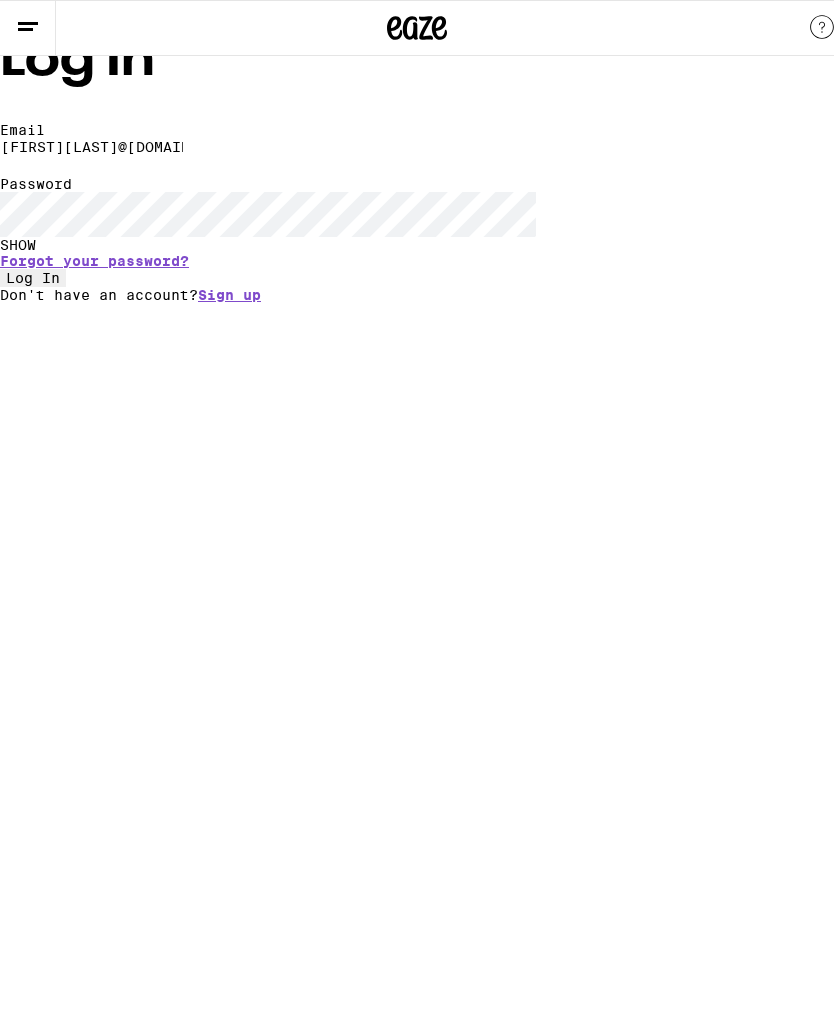 type on "[FIRST][LAST]@[DOMAIN]" 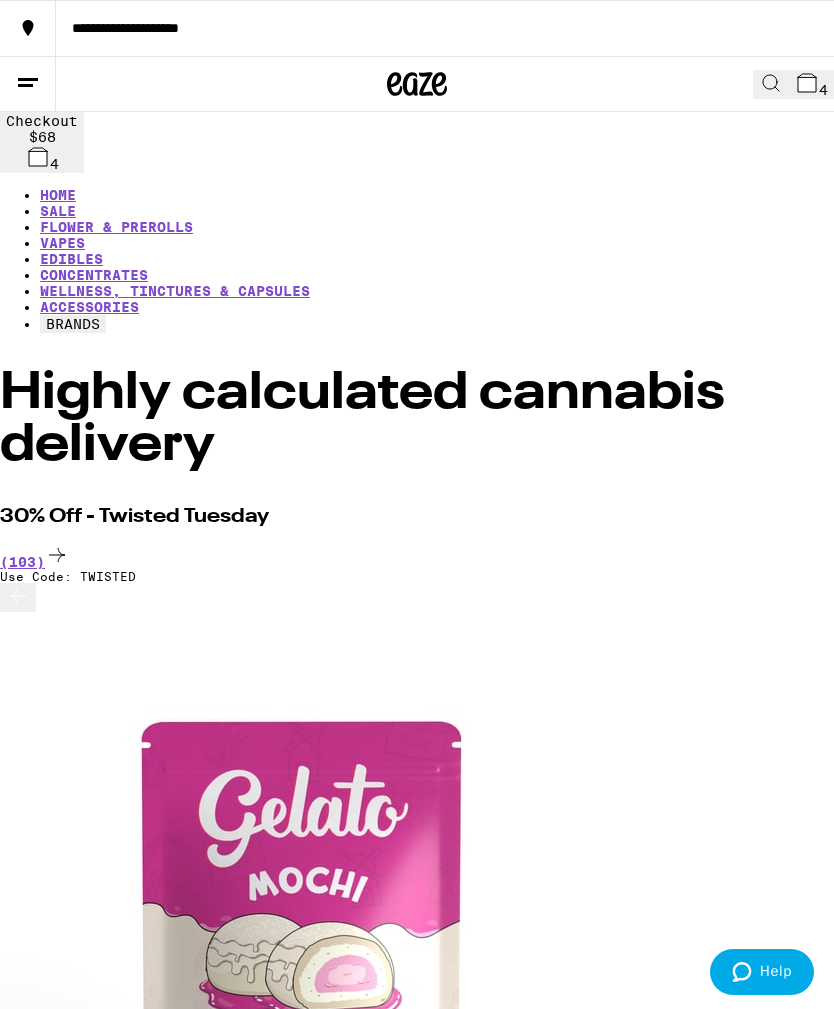 scroll, scrollTop: 0, scrollLeft: 0, axis: both 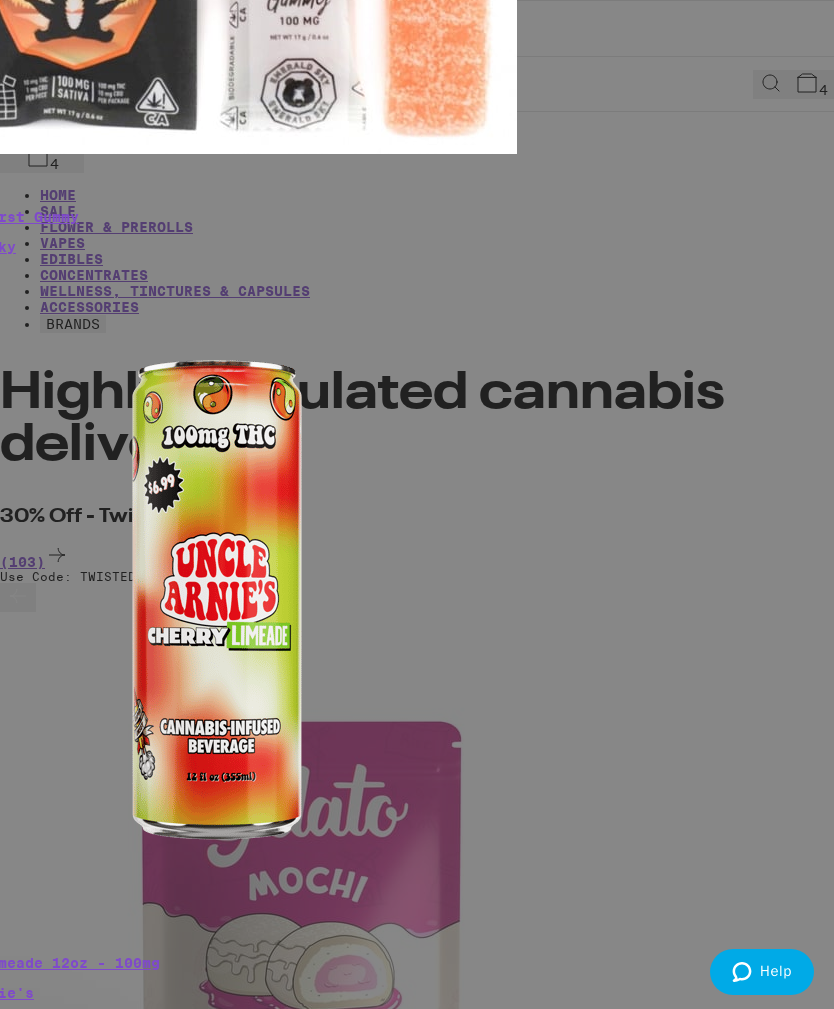 click on "Apply Promo" at bounding box center [-28, 4989] 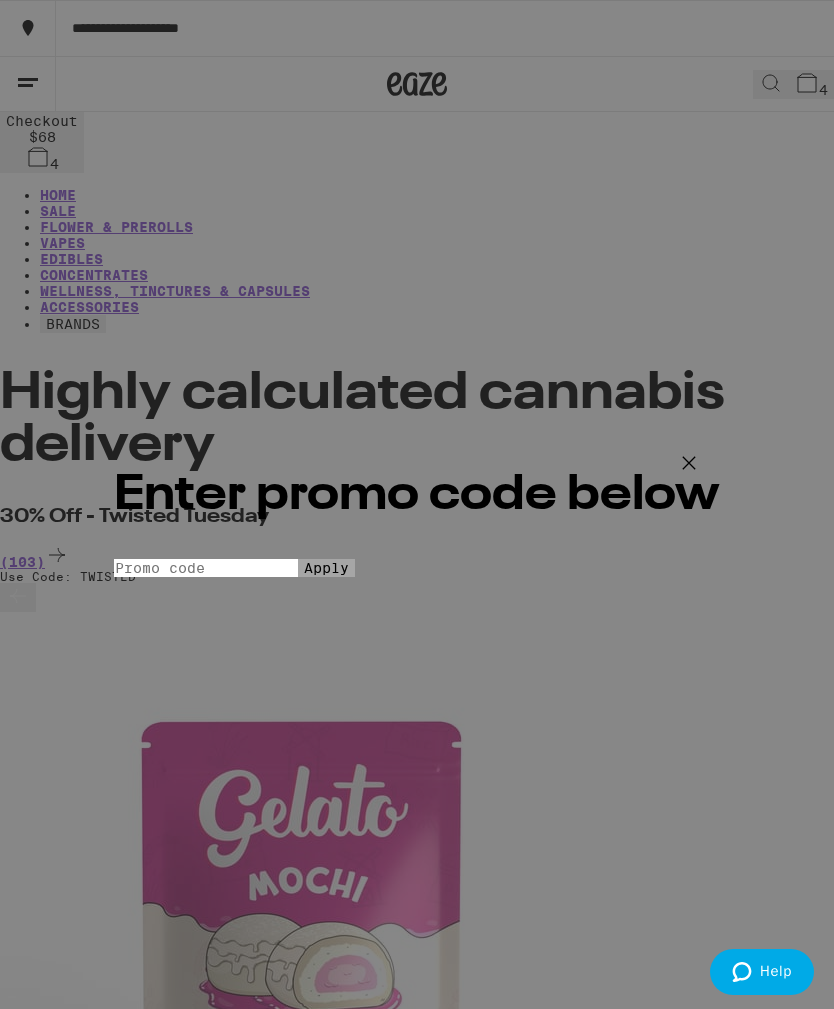 scroll, scrollTop: 0, scrollLeft: 0, axis: both 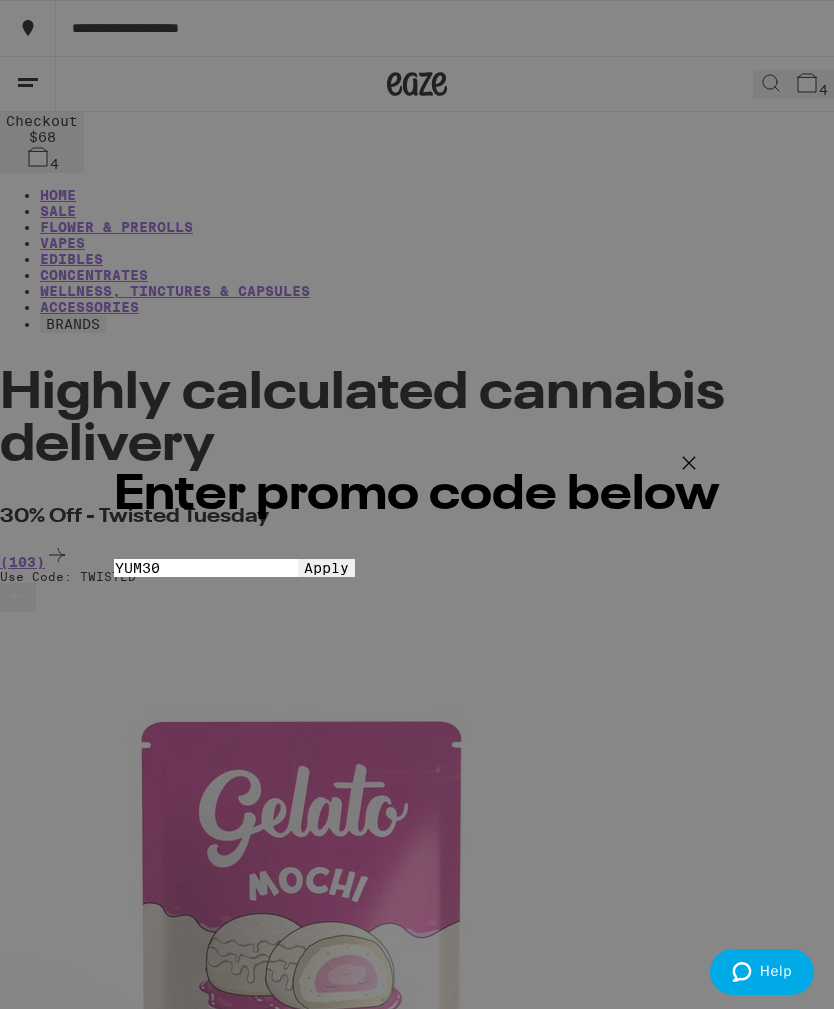 type on "YUM30" 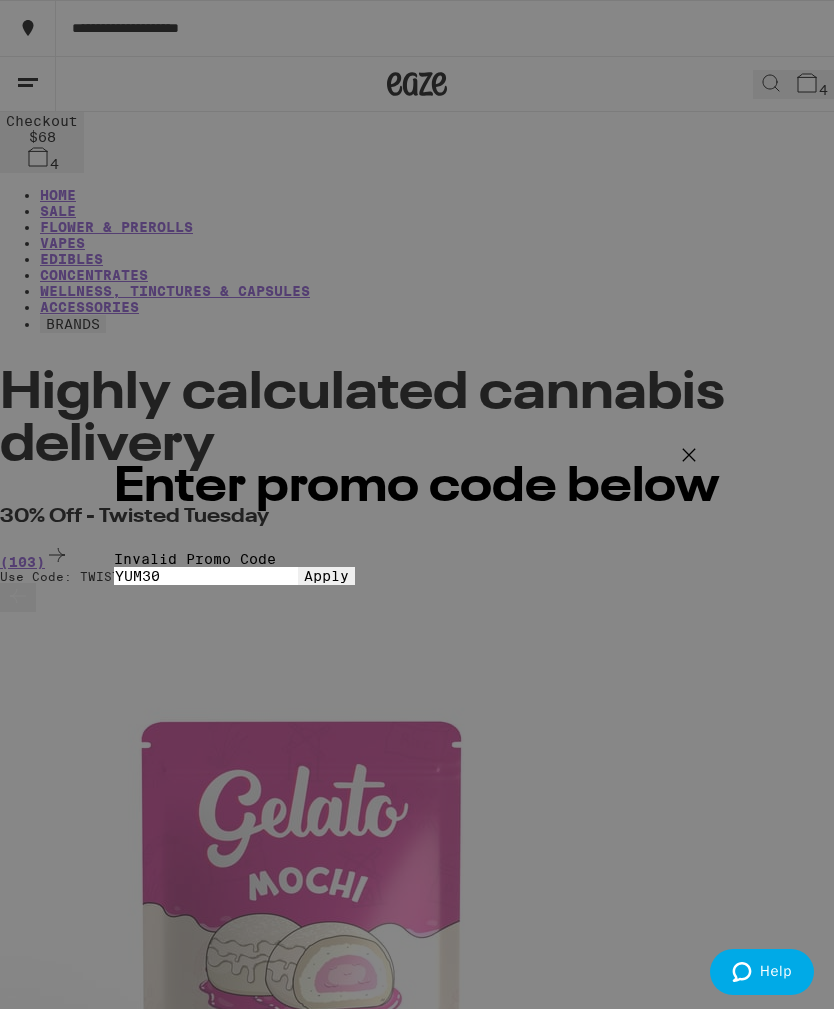 click 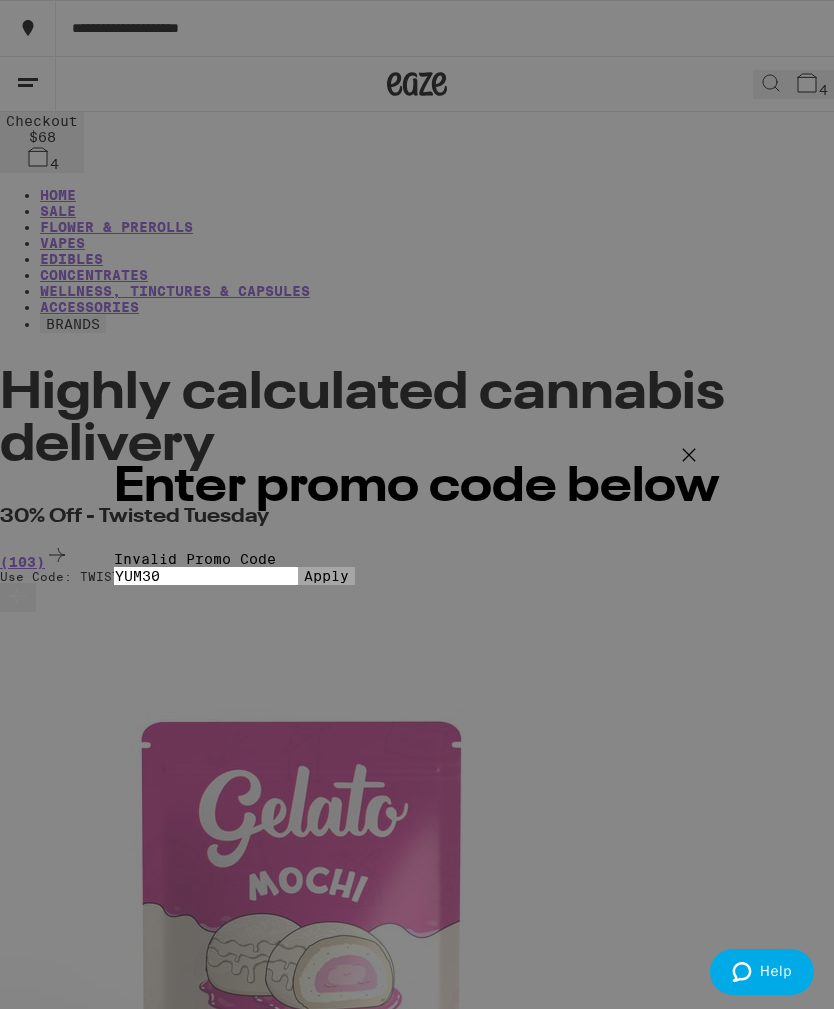 type 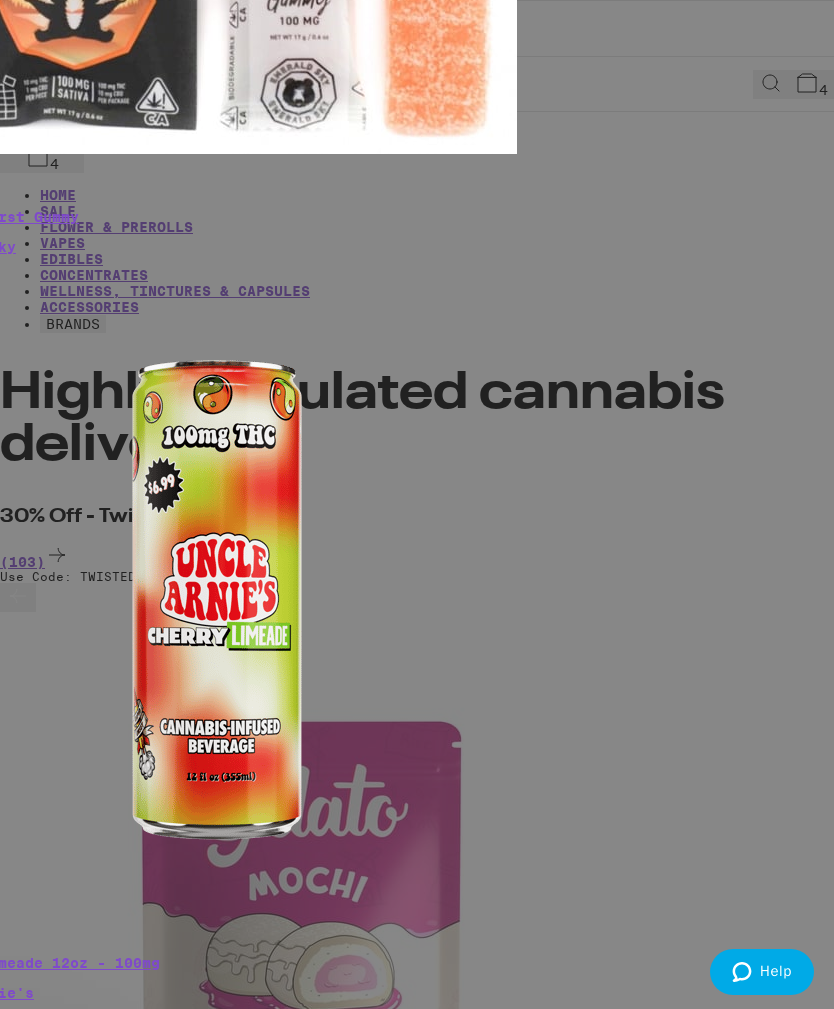 scroll, scrollTop: 0, scrollLeft: 934, axis: horizontal 